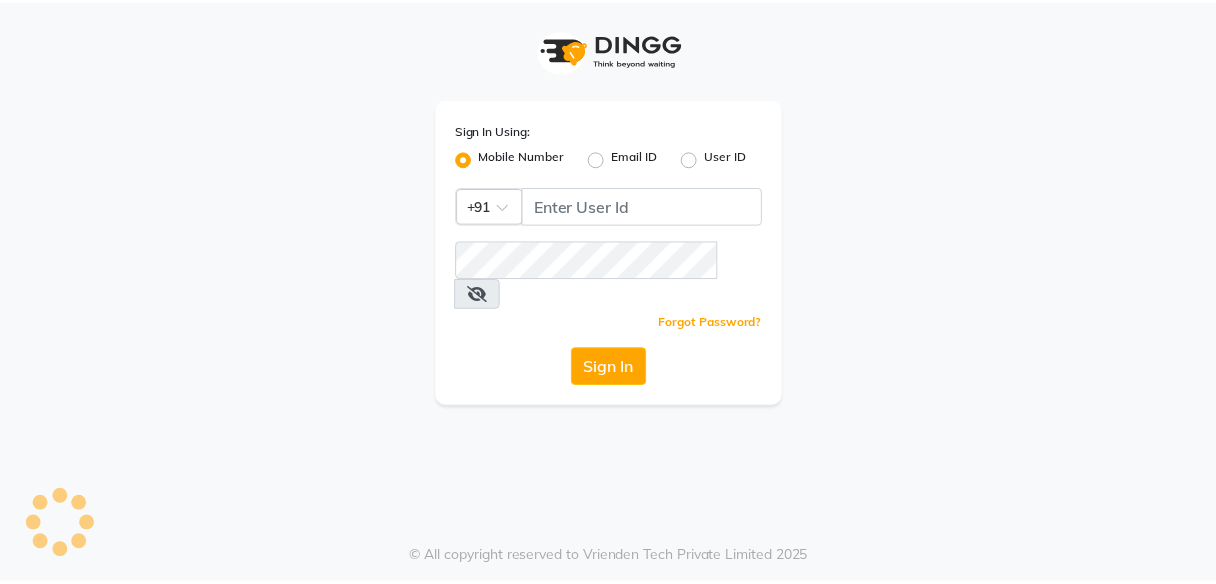 scroll, scrollTop: 0, scrollLeft: 0, axis: both 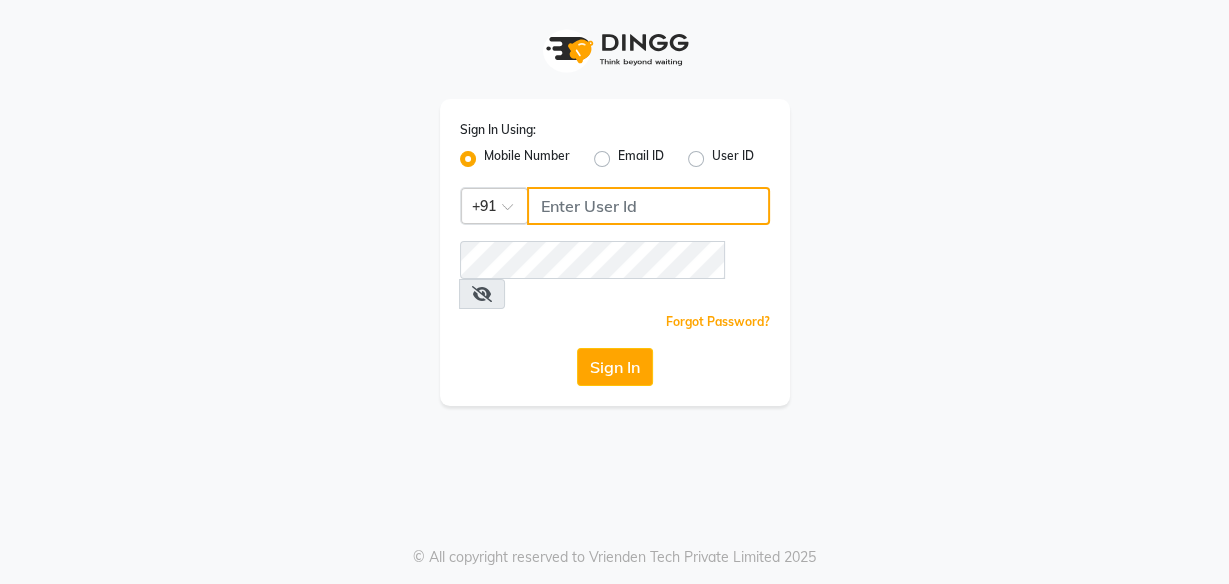 click 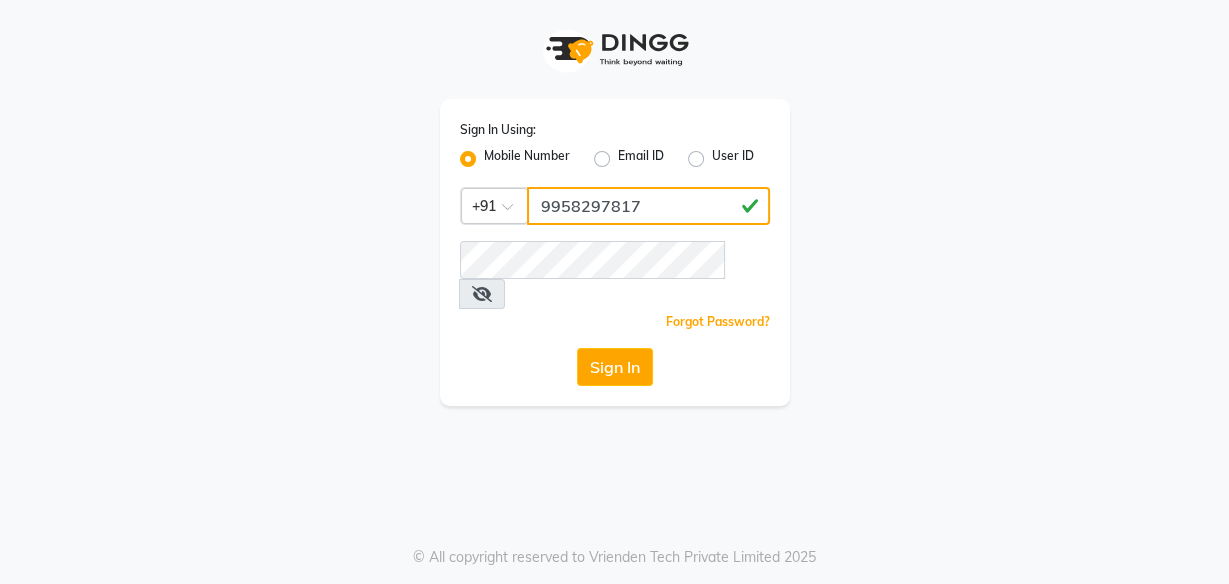 type on "9958297817" 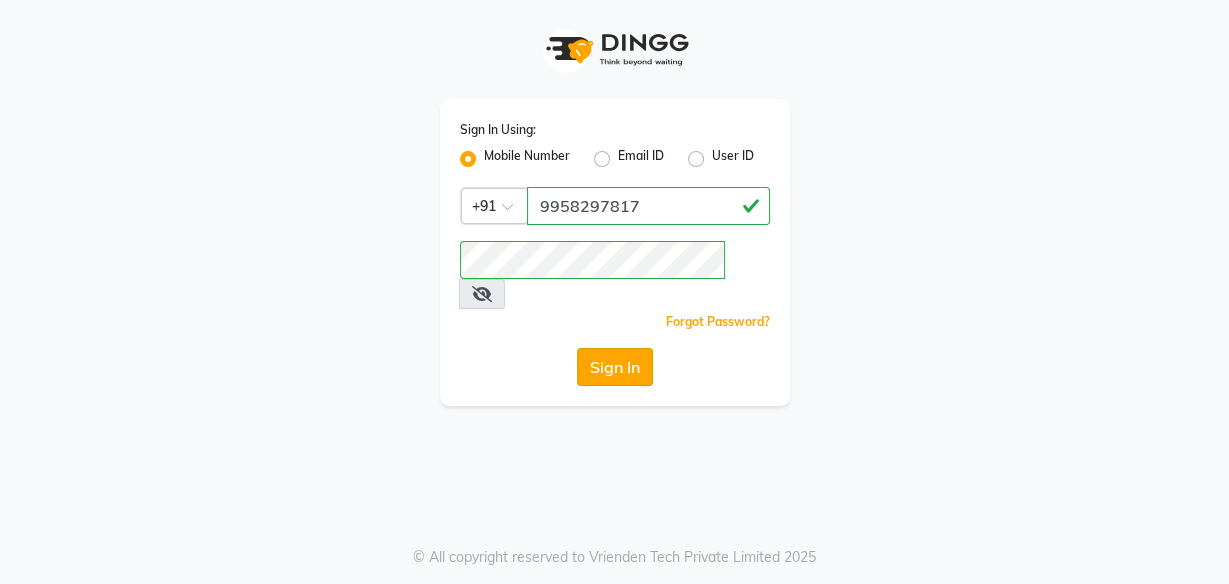 click on "Sign In" 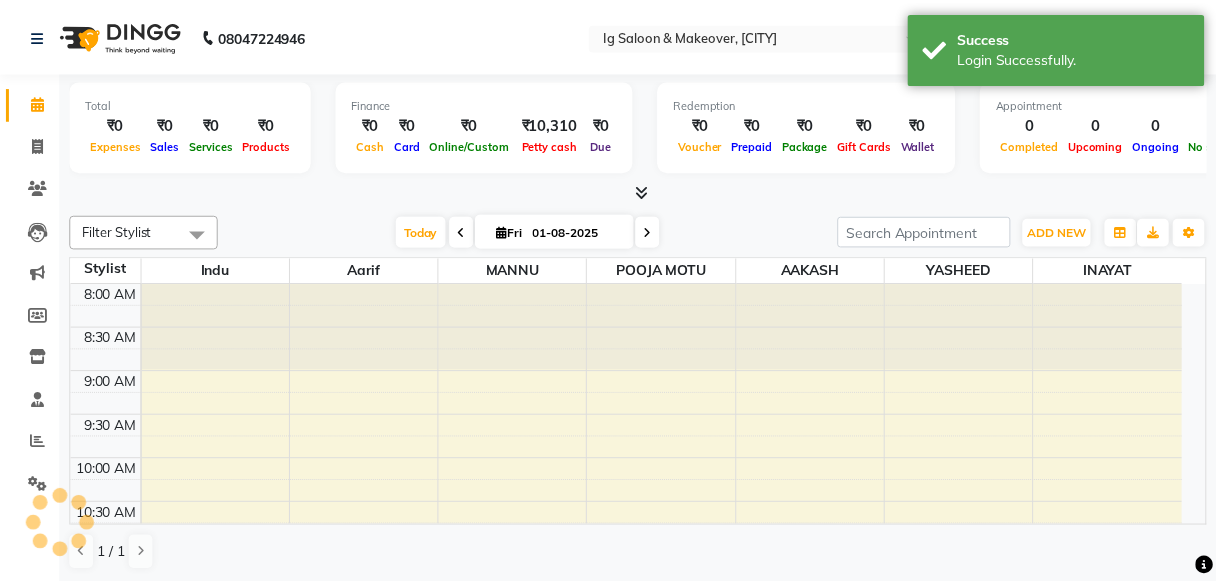 scroll, scrollTop: 0, scrollLeft: 0, axis: both 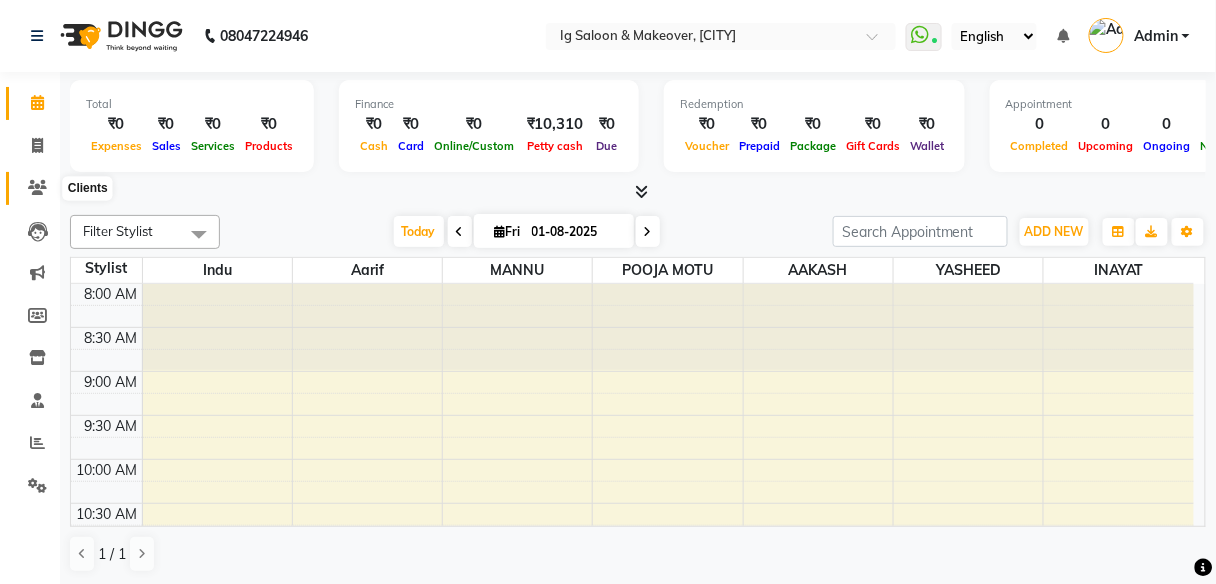 click 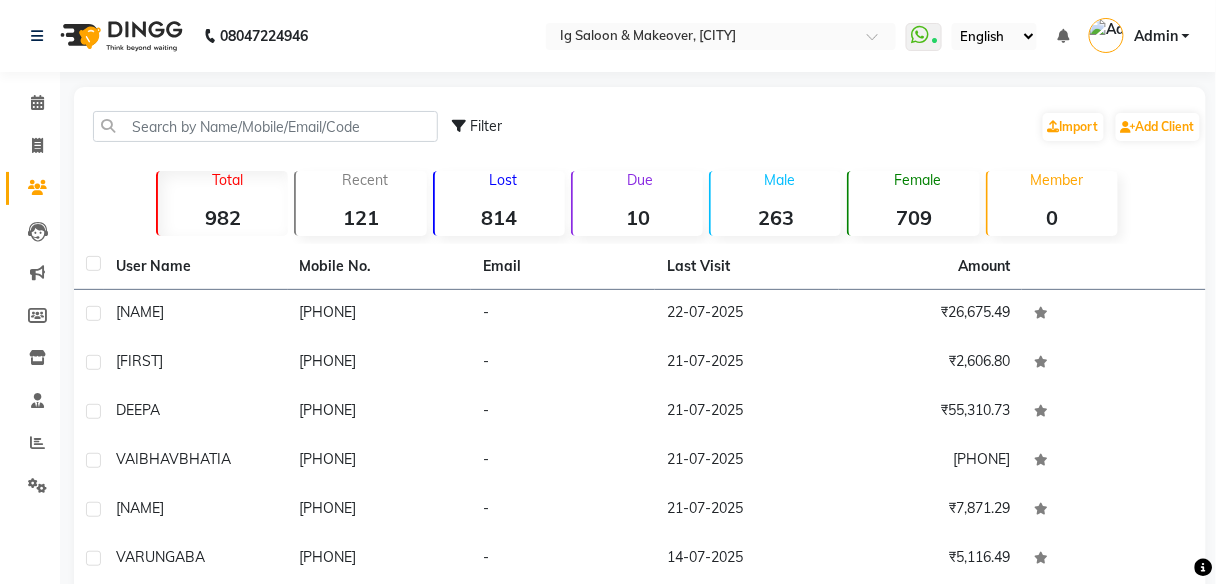 click on "709" 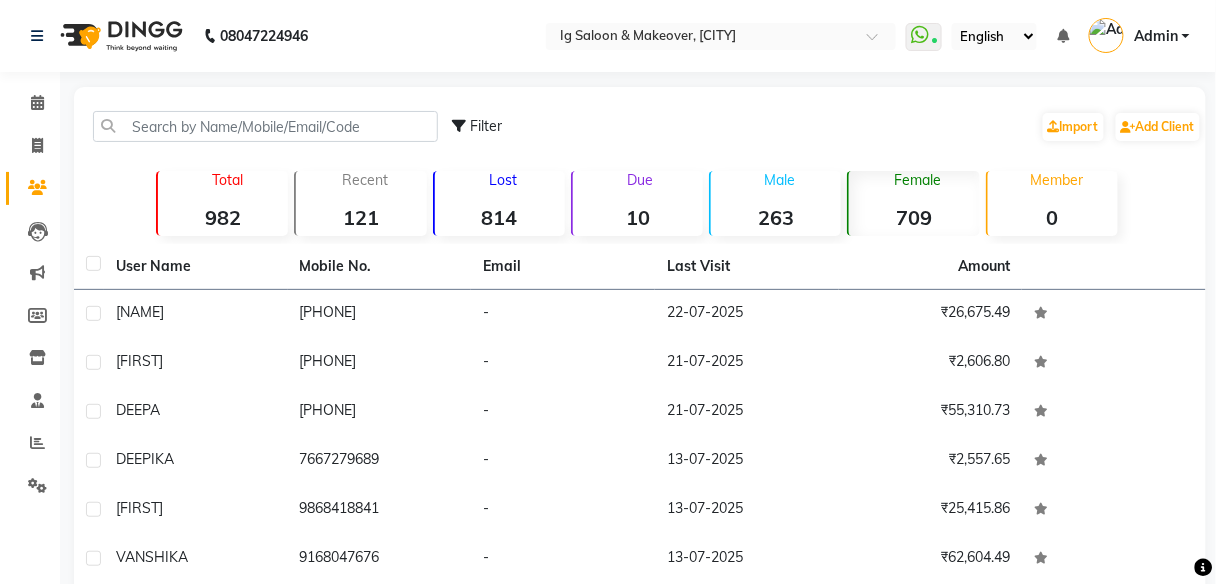 click on "709" 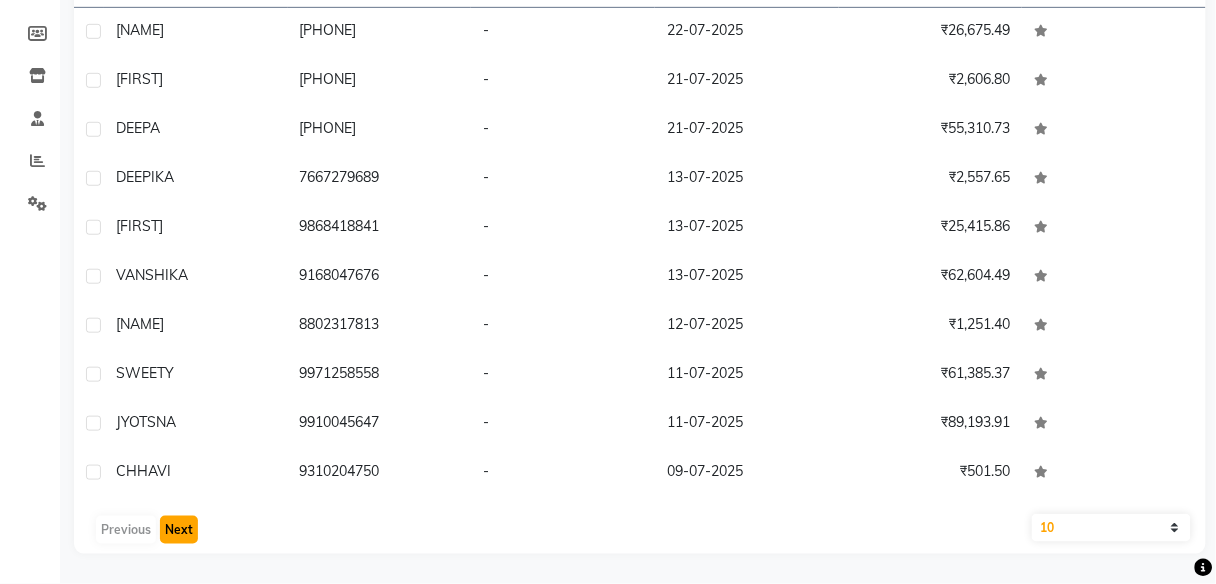 click on "Next" 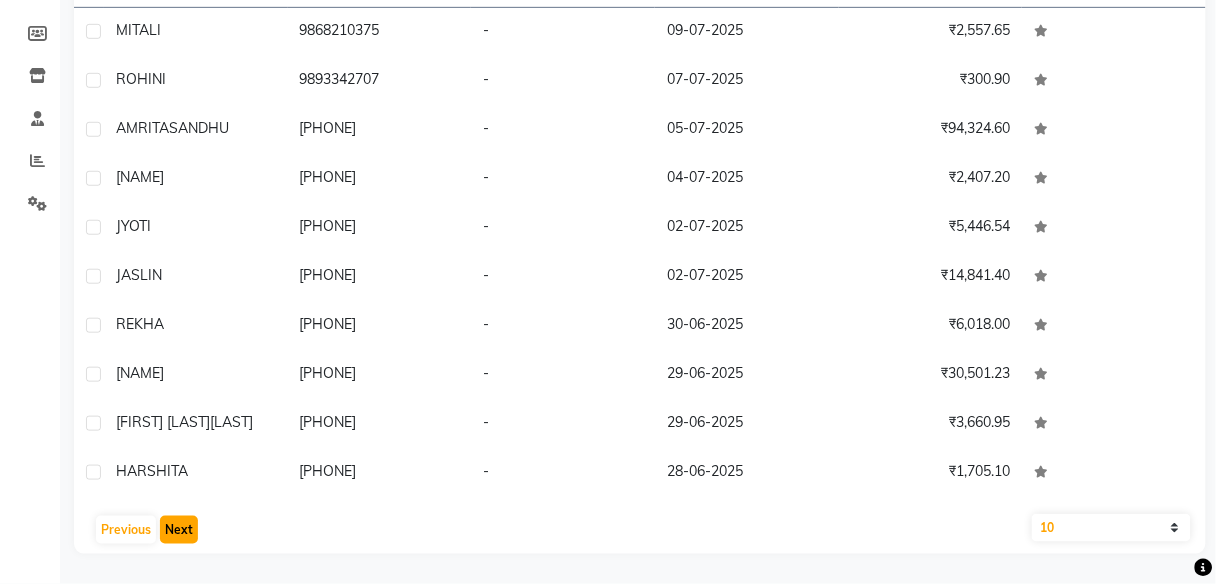 click on "Next" 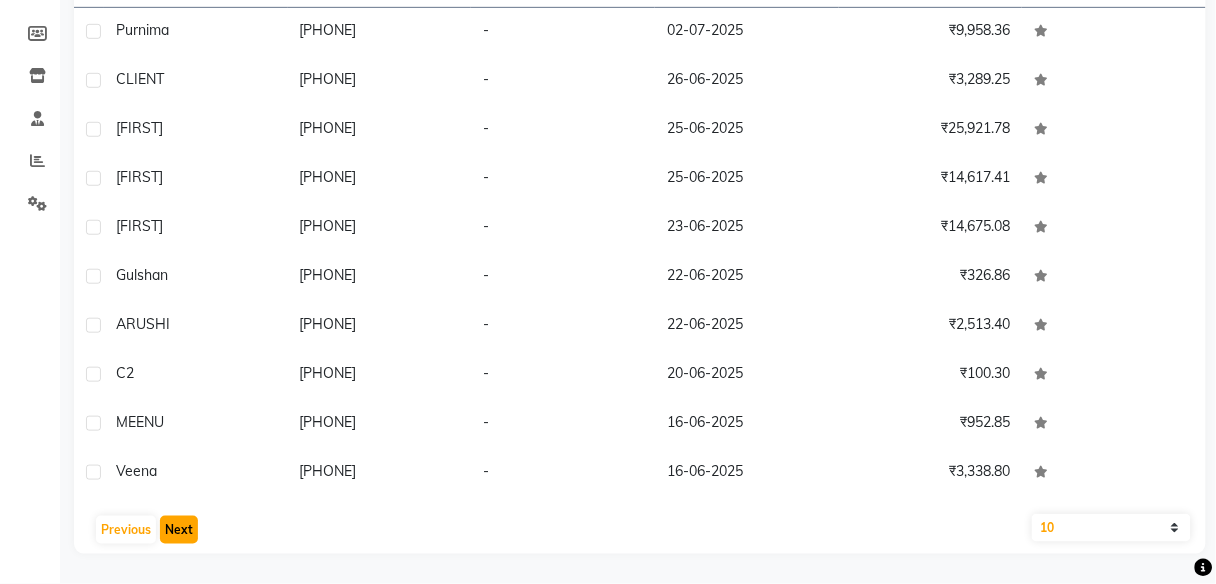 click on "Next" 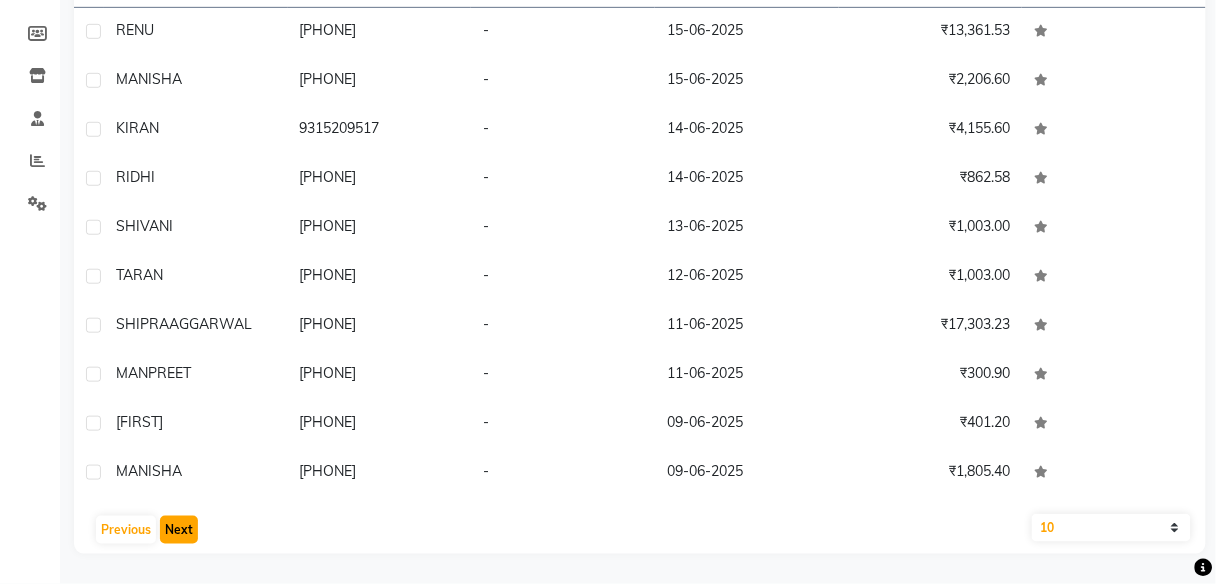 click on "Next" 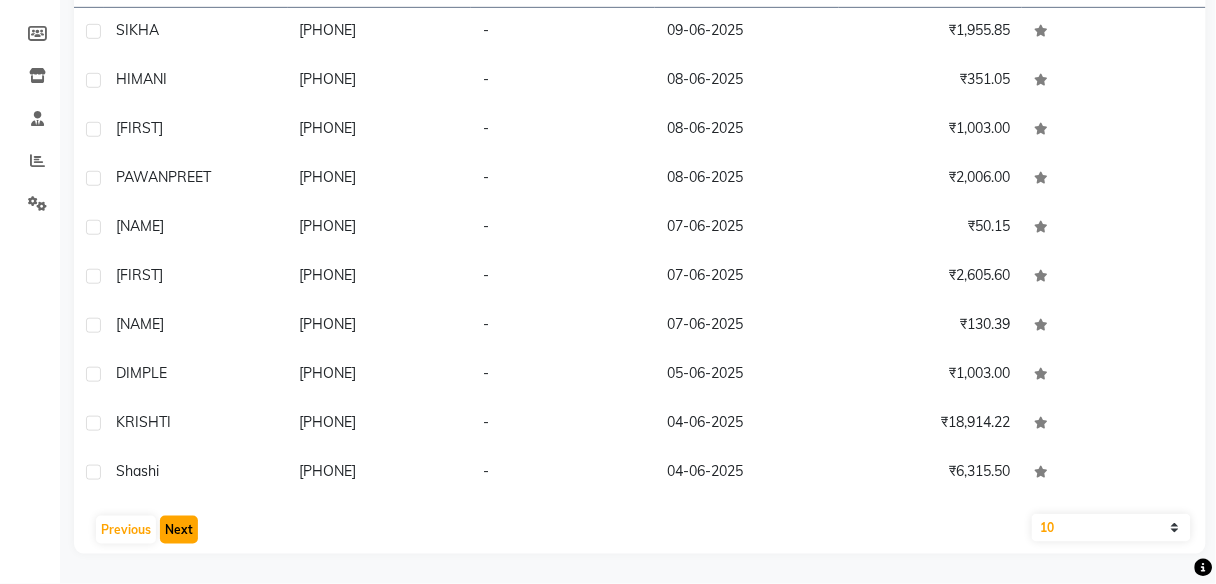 click on "Next" 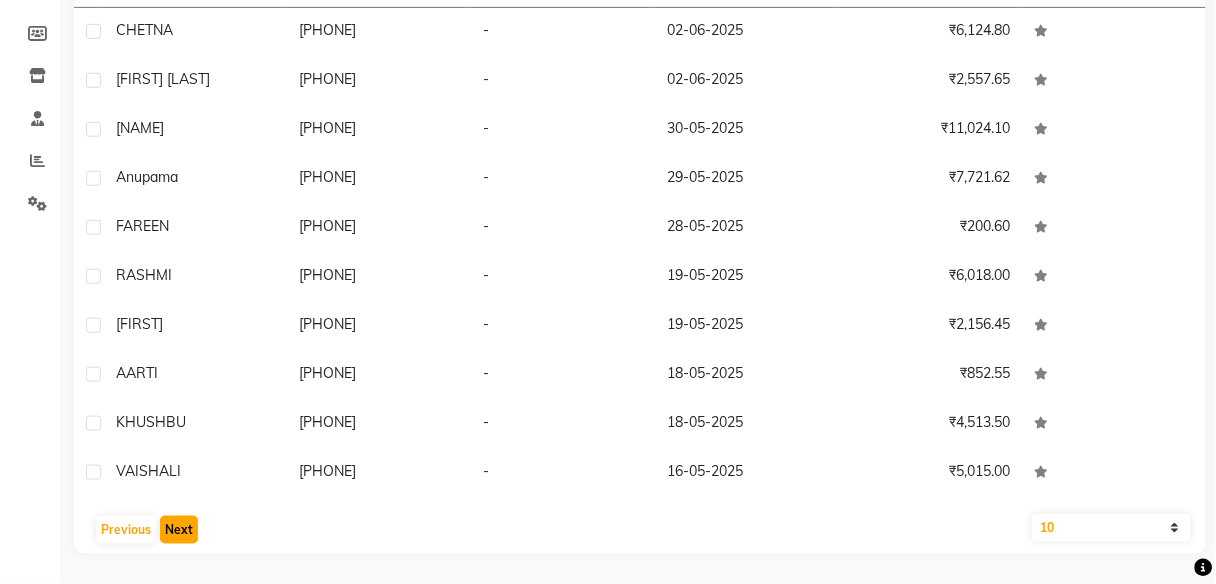 click on "Next" 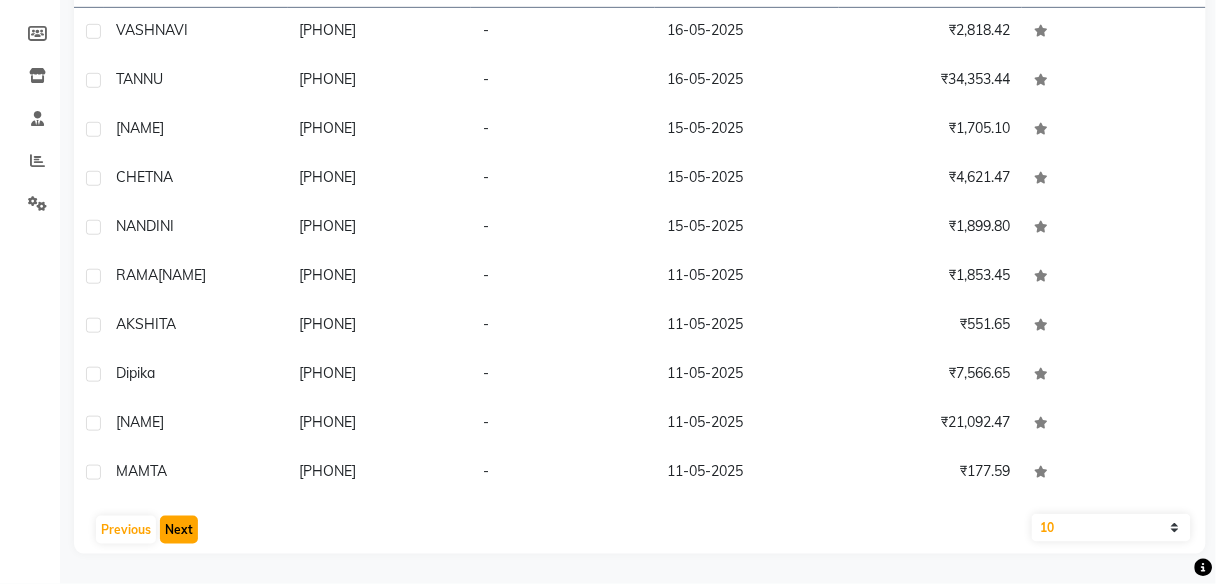 click on "Next" 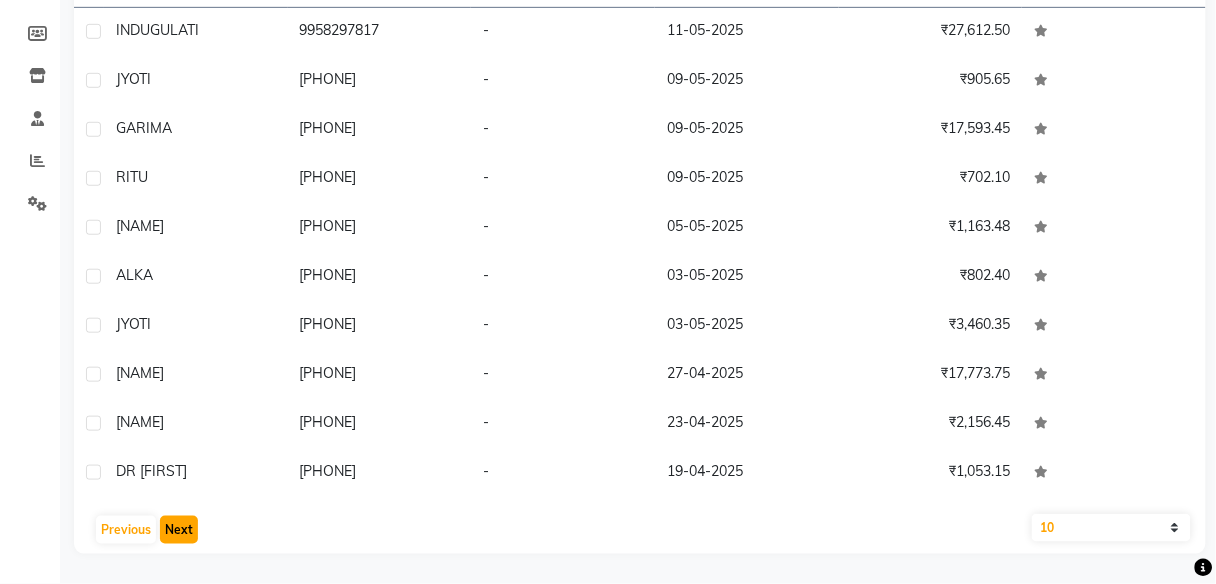 click on "Next" 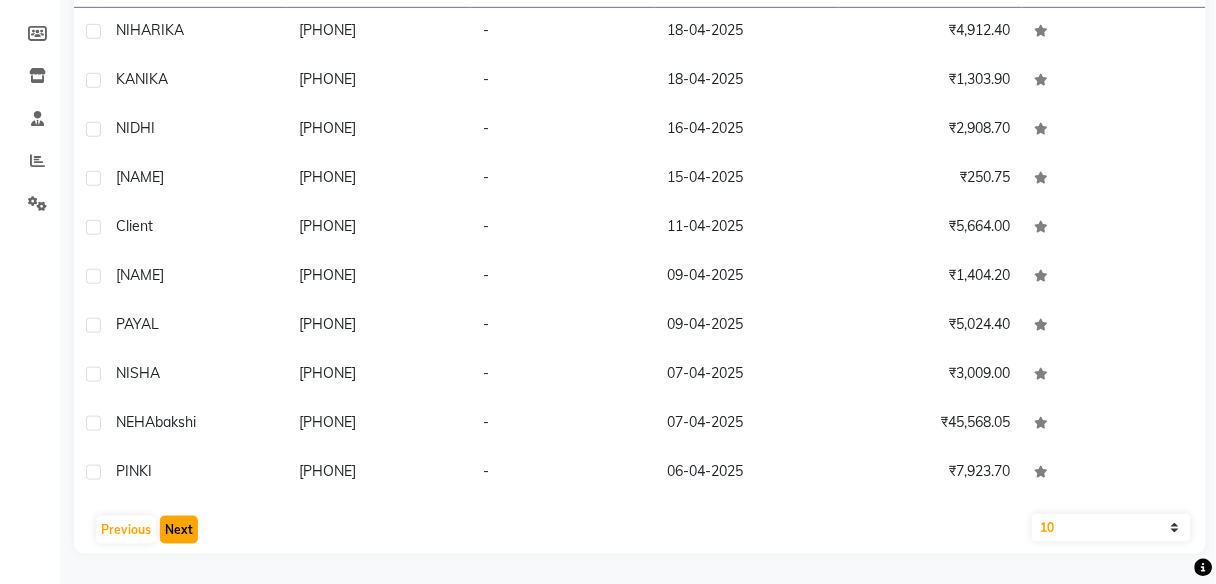 click on "Next" 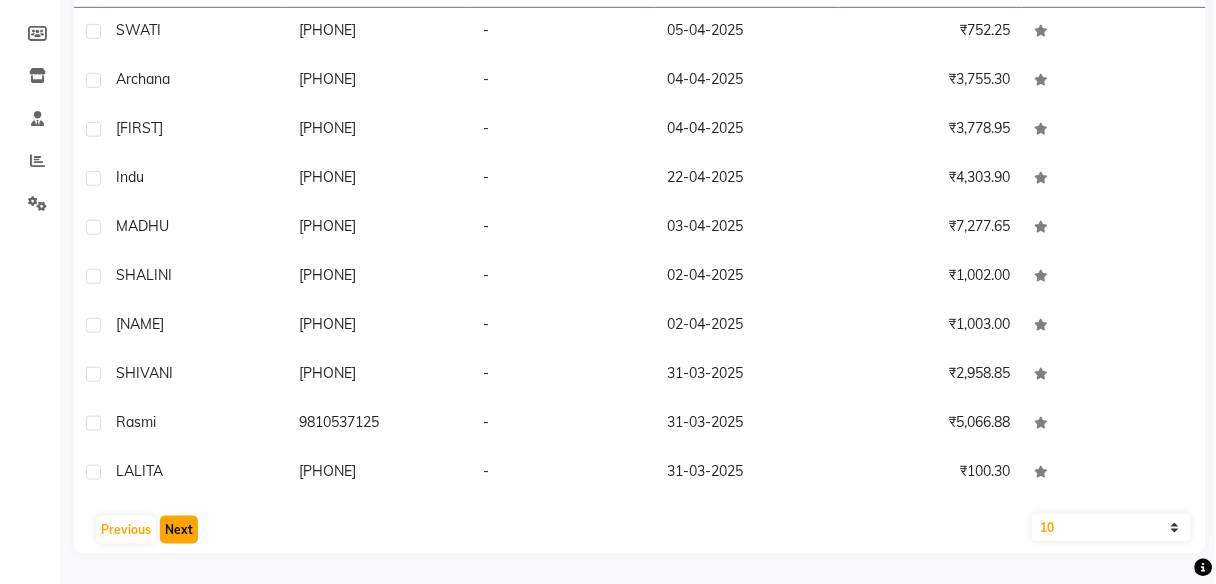 click on "Next" 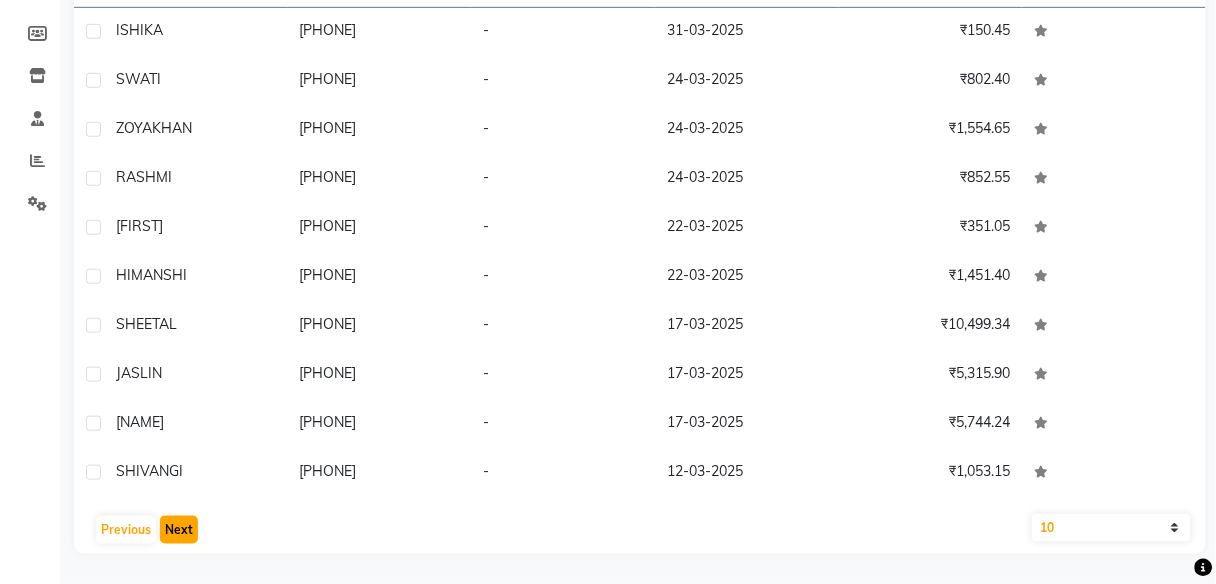 click on "Next" 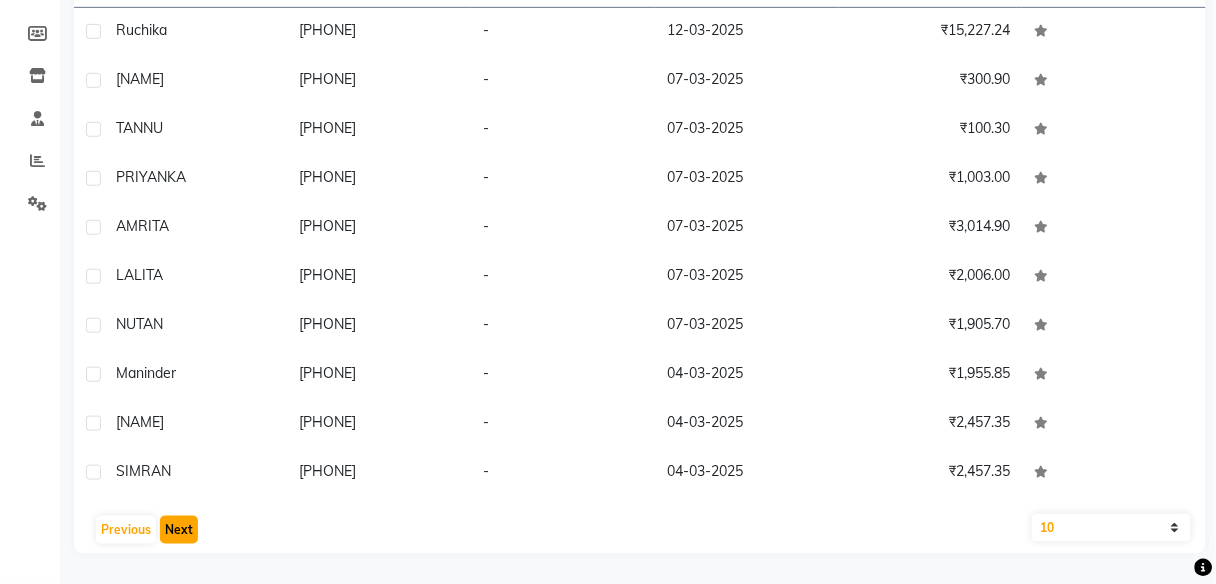 click on "Next" 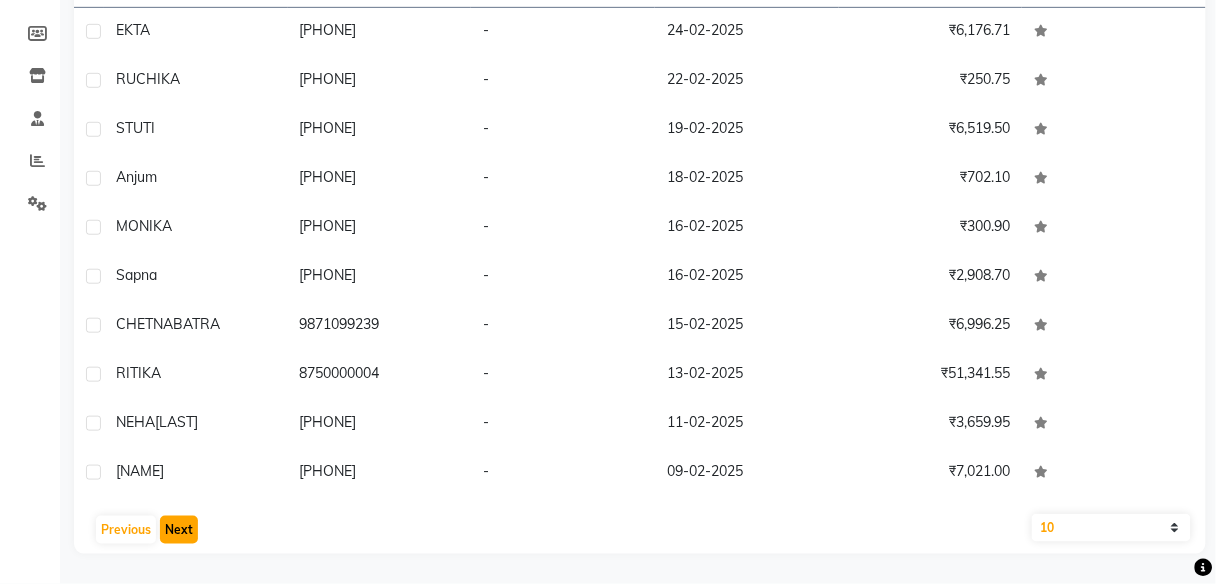click on "Next" 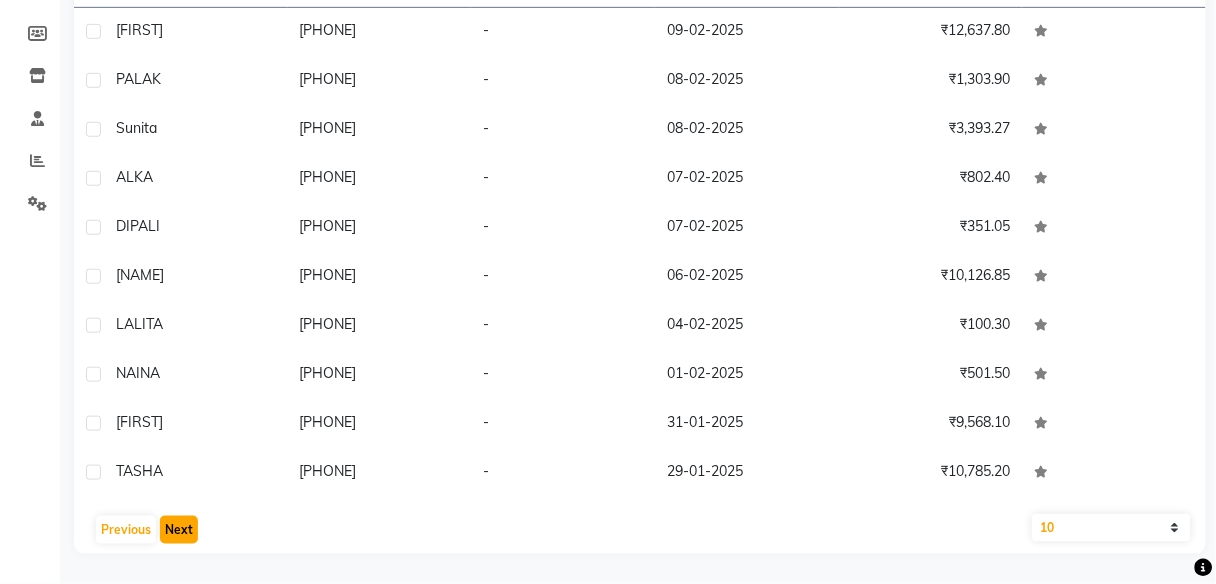 click on "Next" 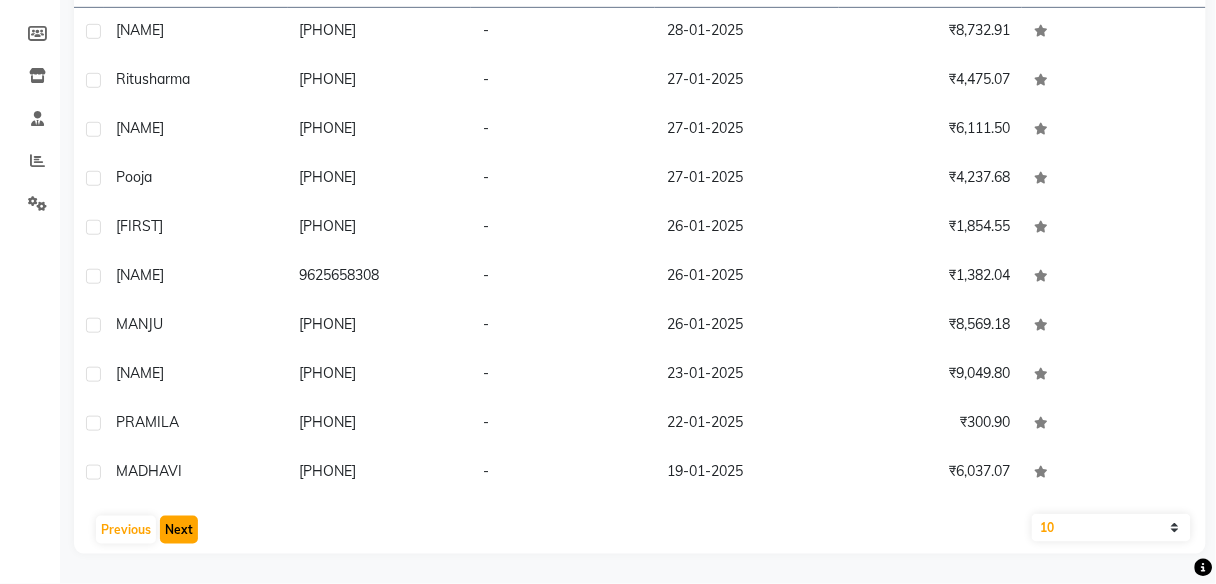 click on "Next" 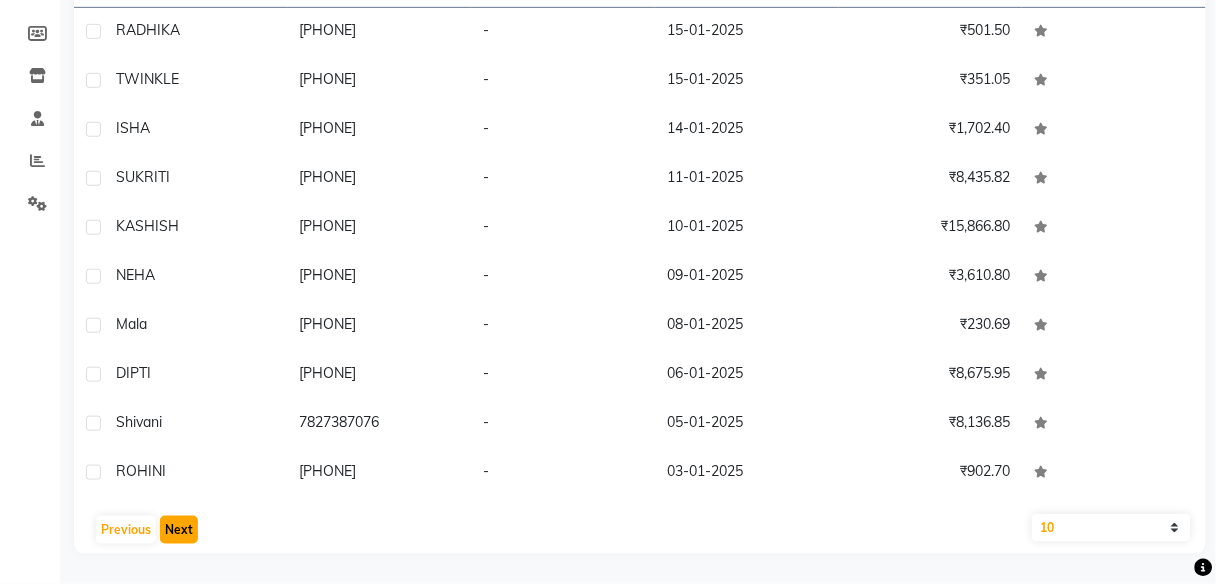 click on "Next" 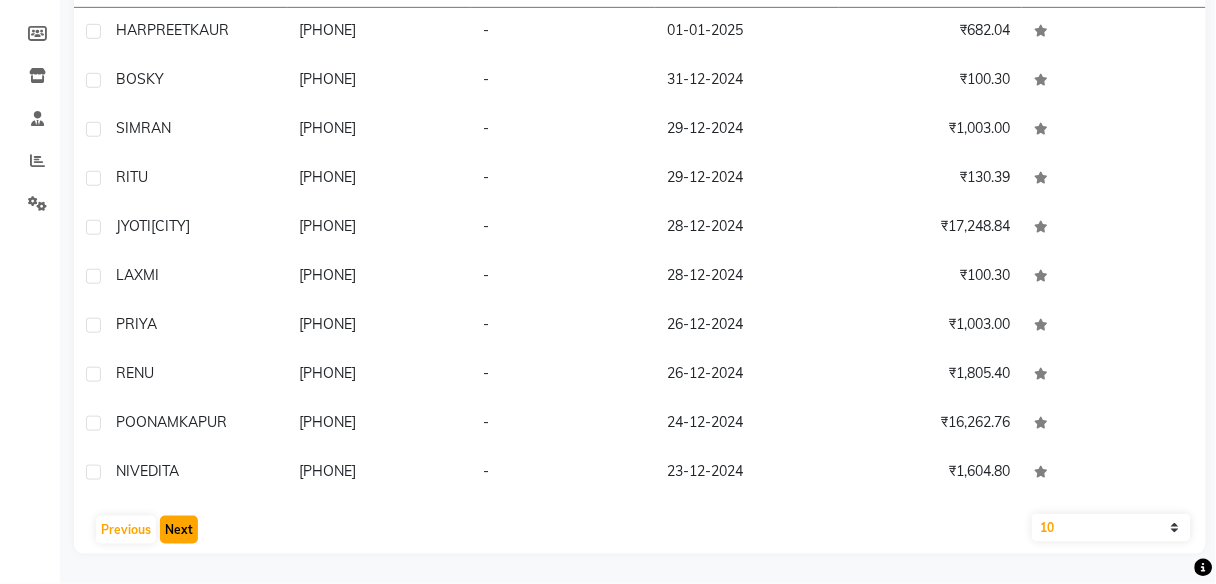 click on "Next" 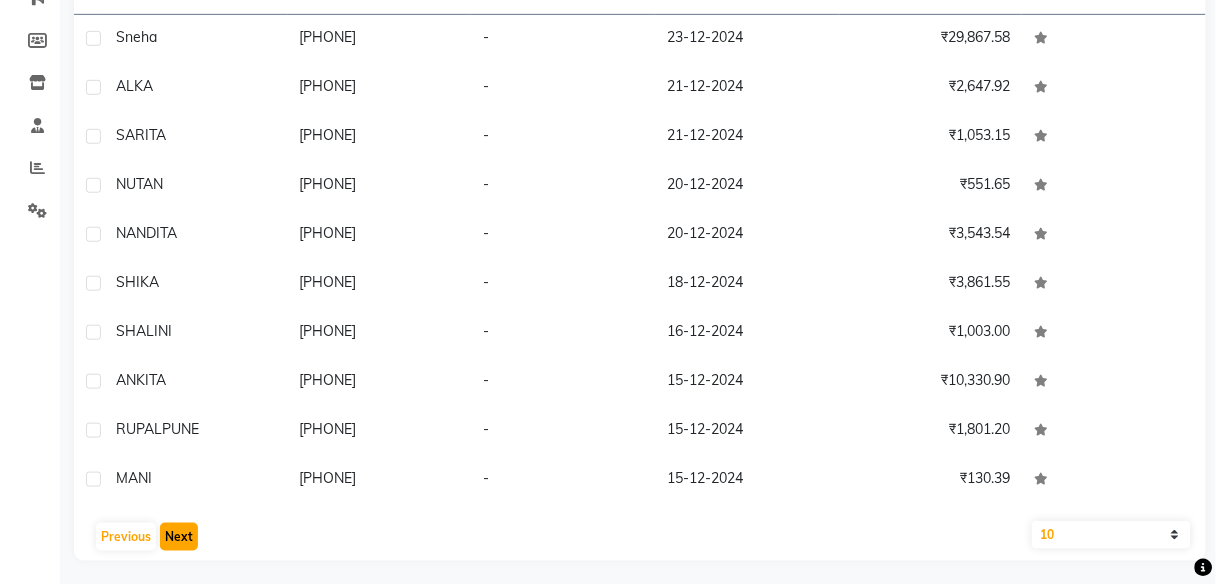 scroll, scrollTop: 271, scrollLeft: 0, axis: vertical 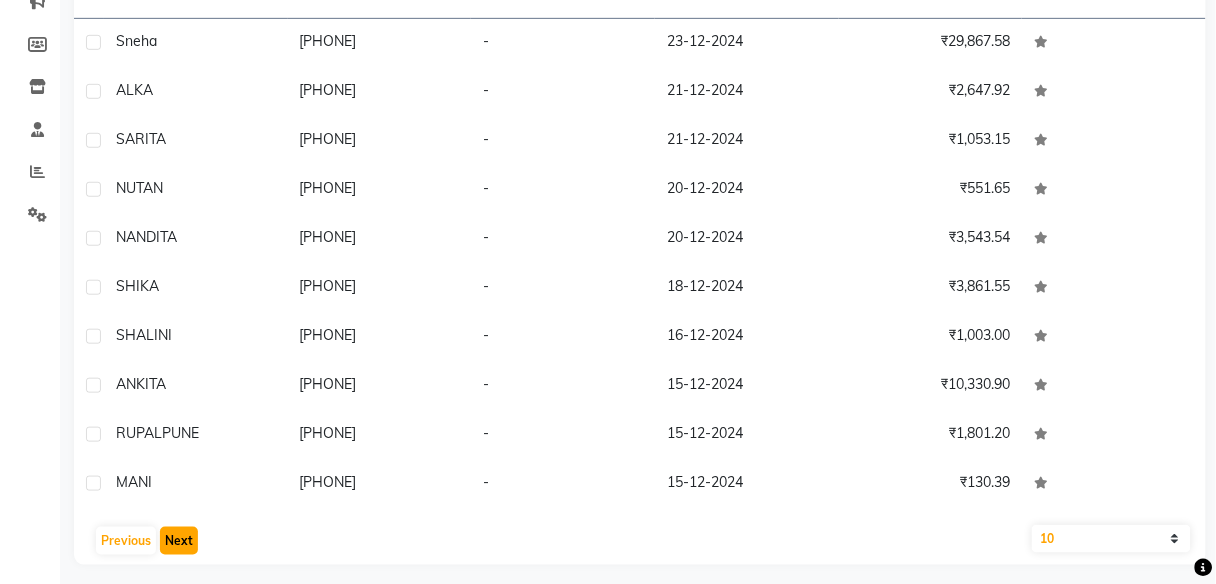click on "Next" 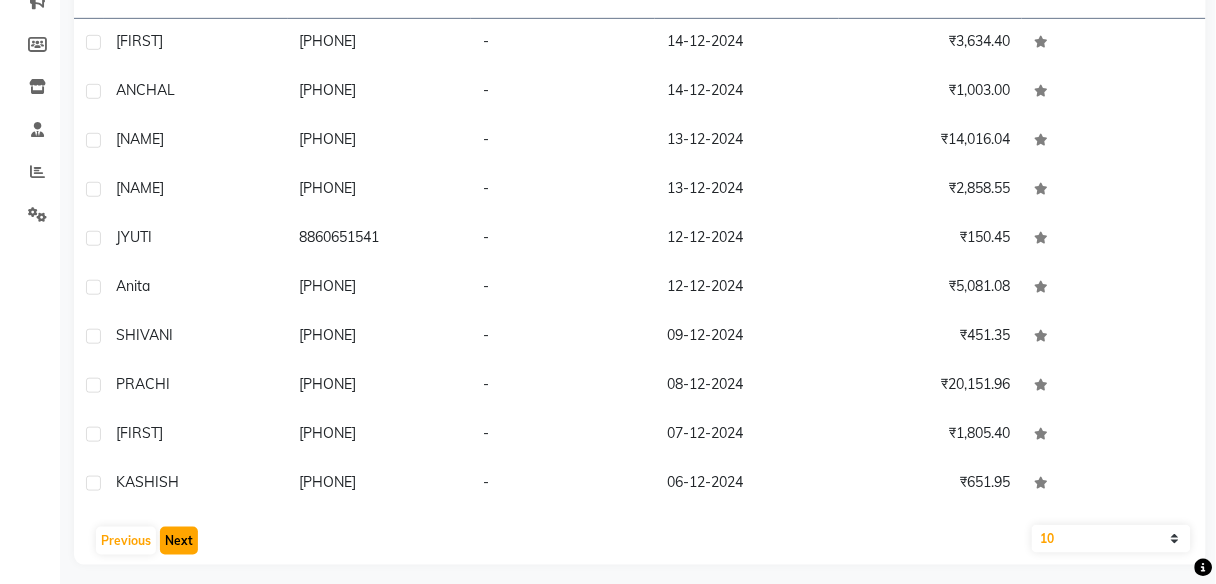click on "Next" 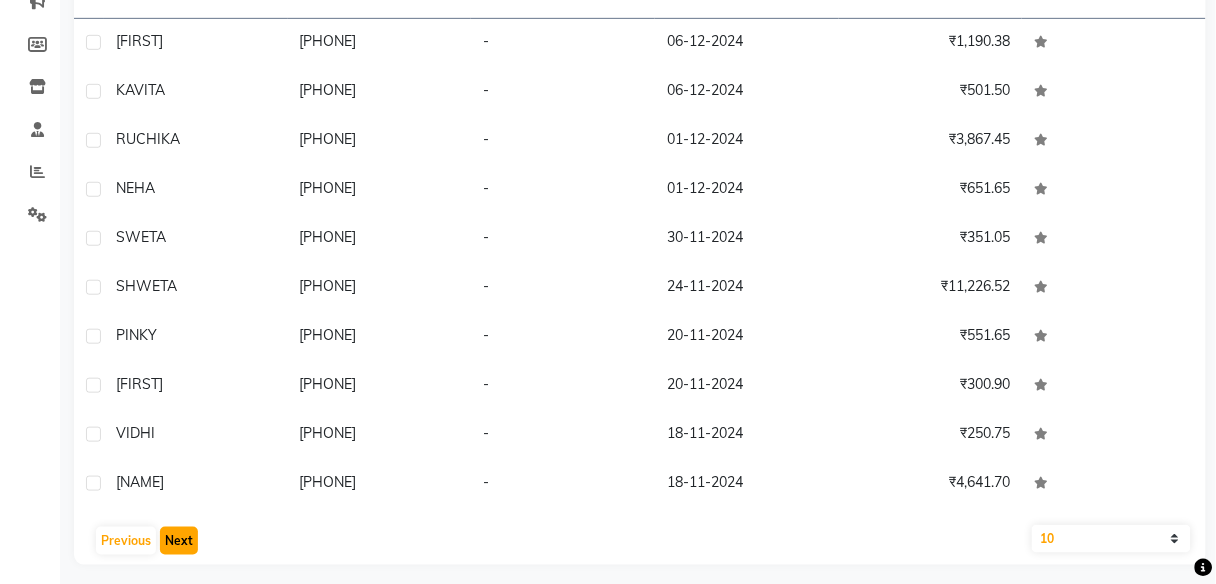 click on "Next" 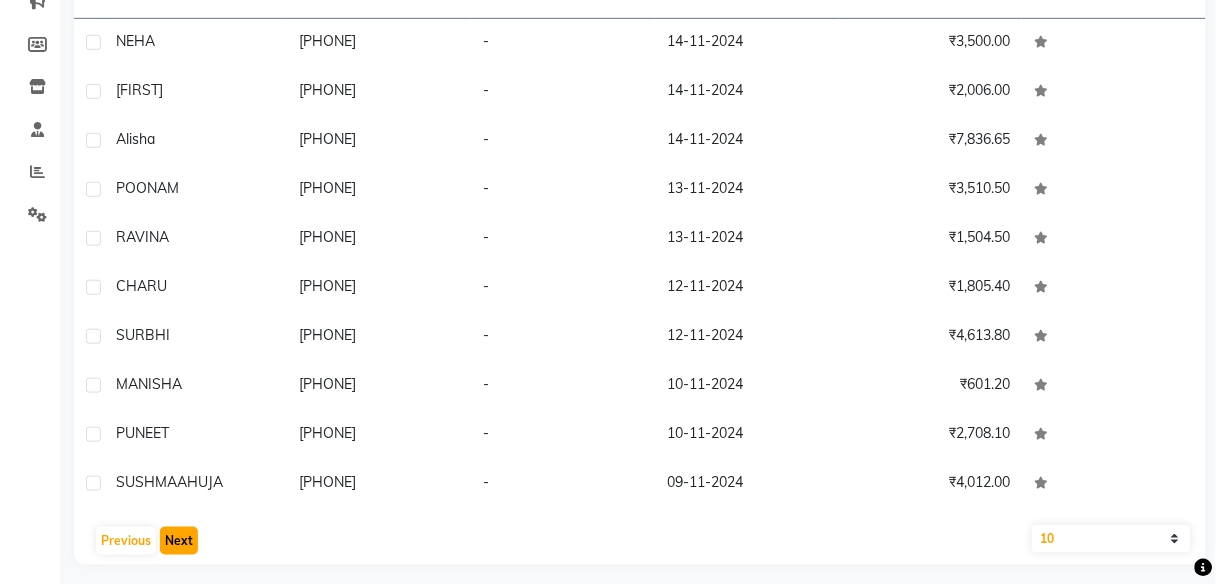 click on "Next" 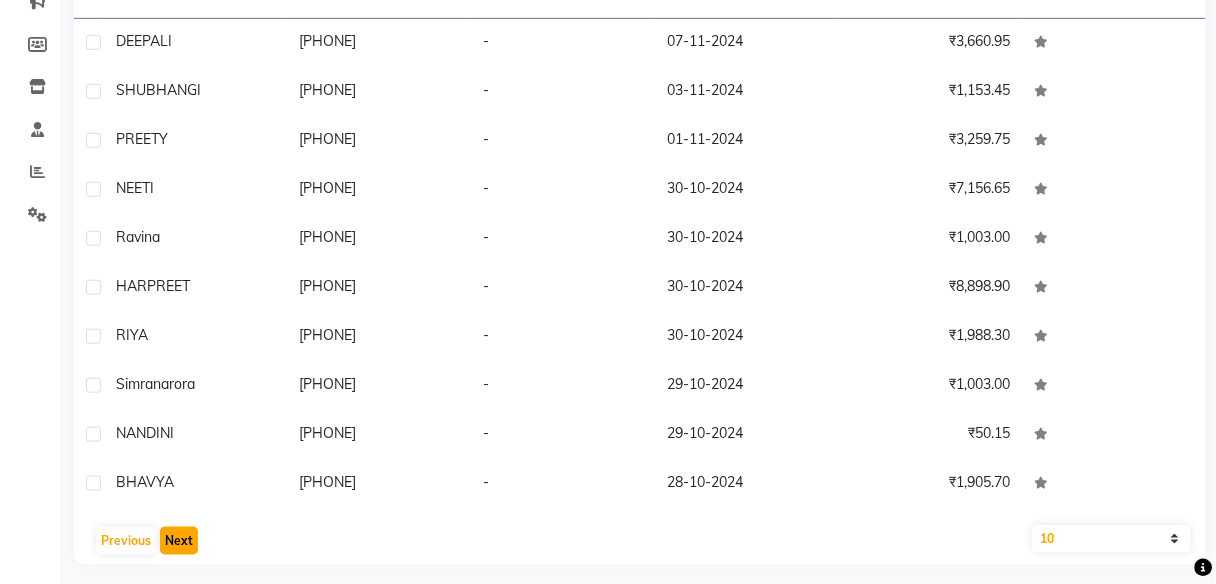 click on "Next" 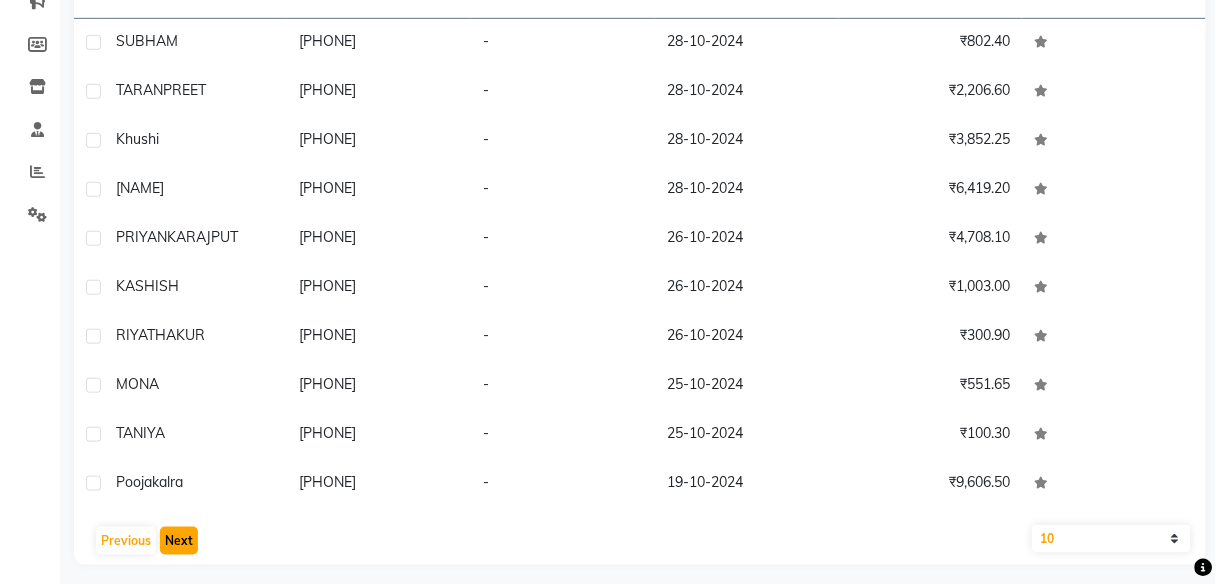 click on "Next" 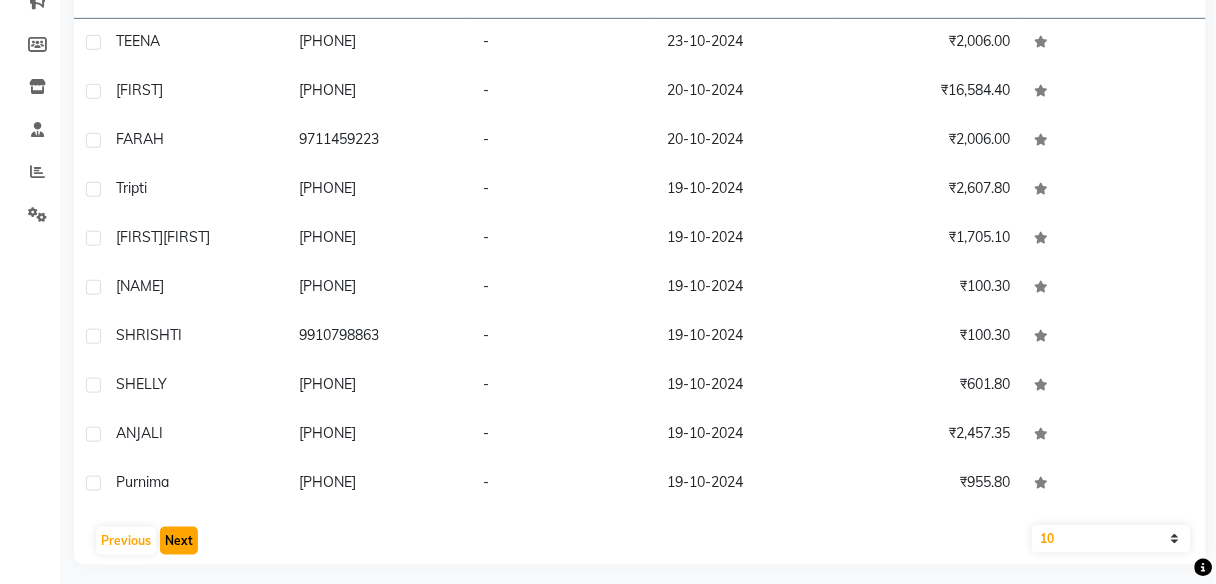 click on "Next" 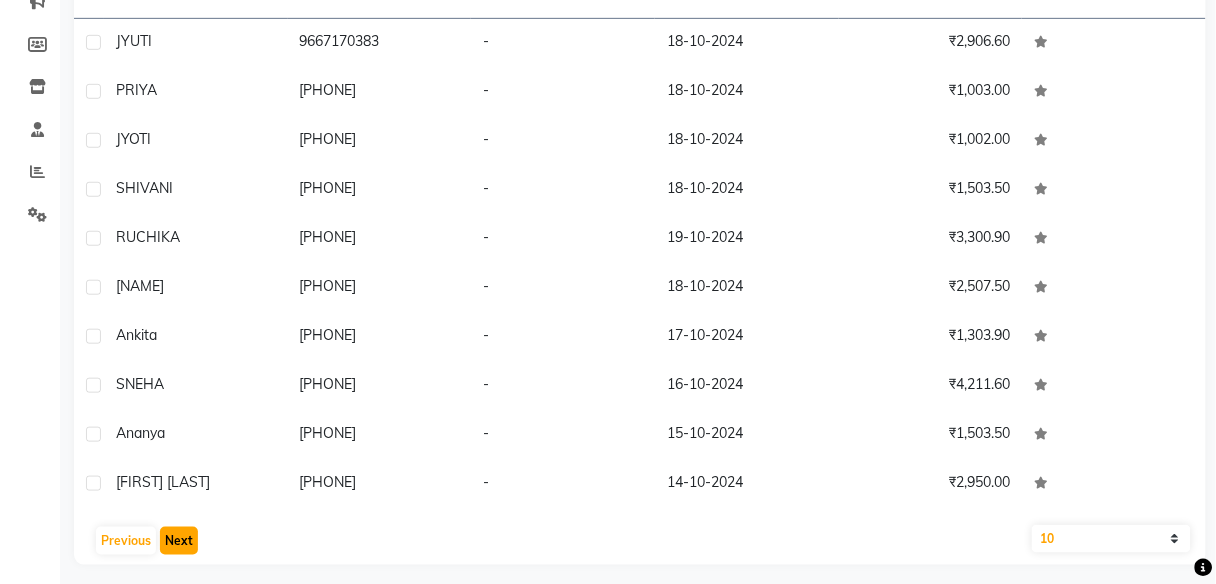 click on "Next" 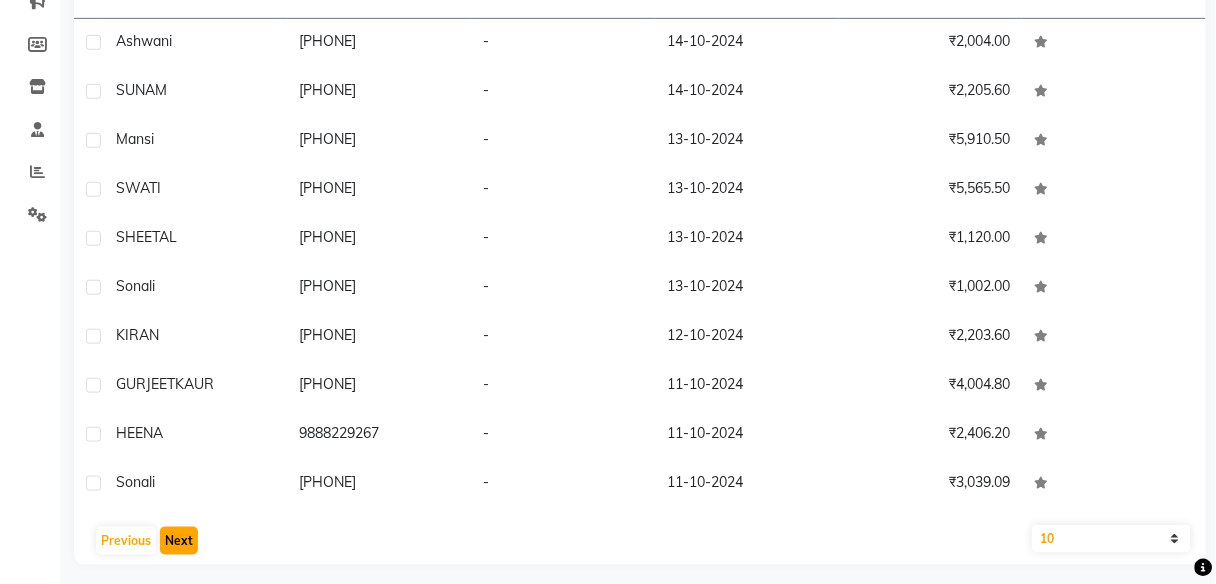 click on "Next" 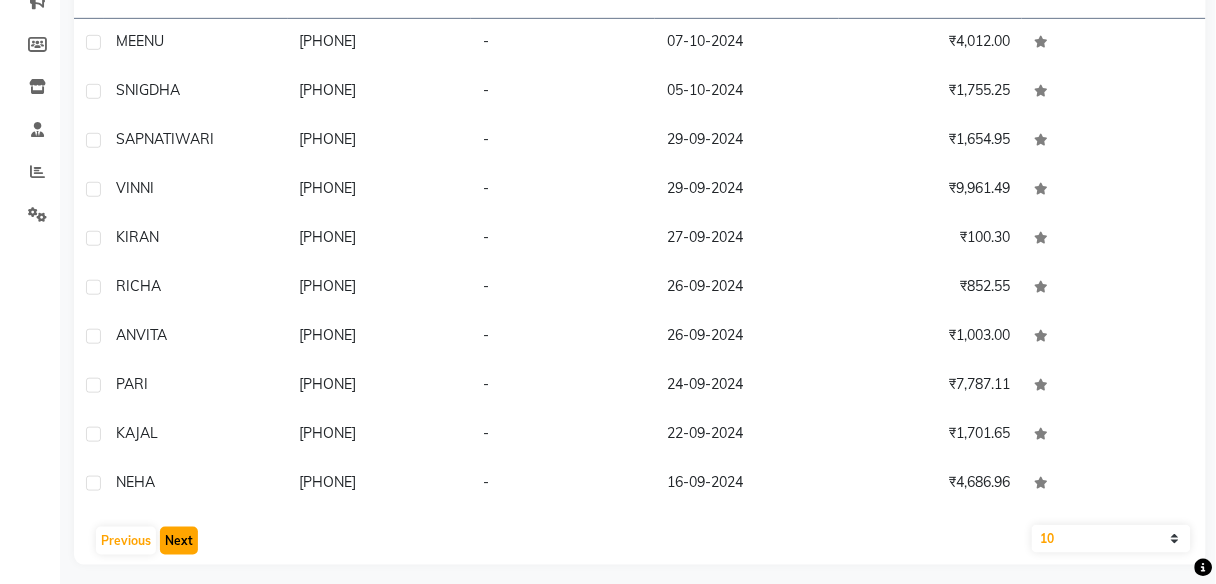 click on "Next" 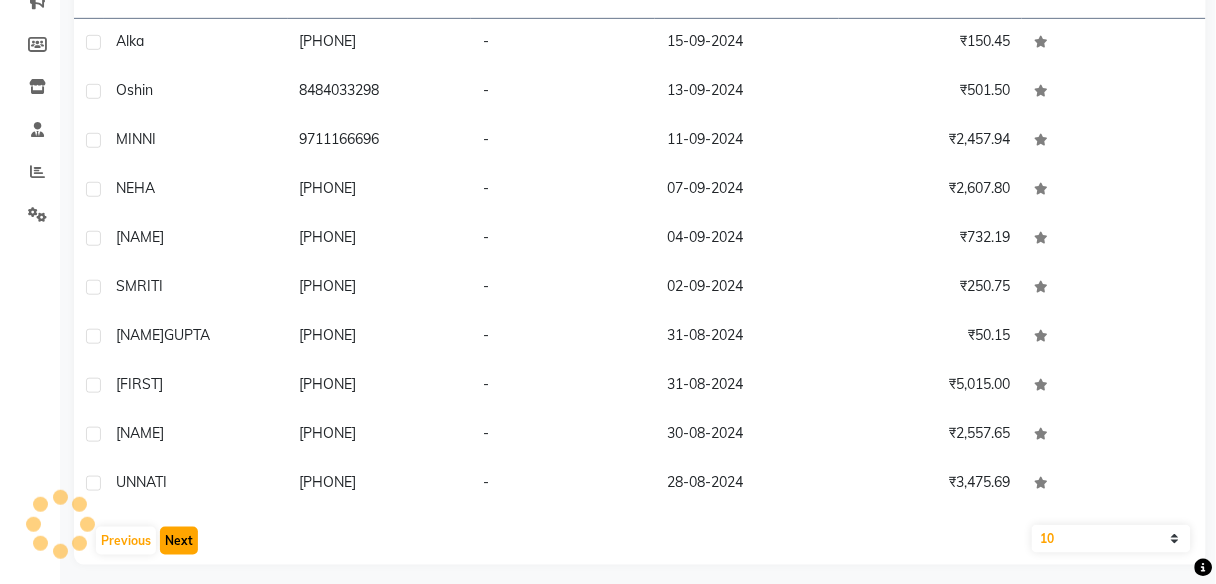 click on "Next" 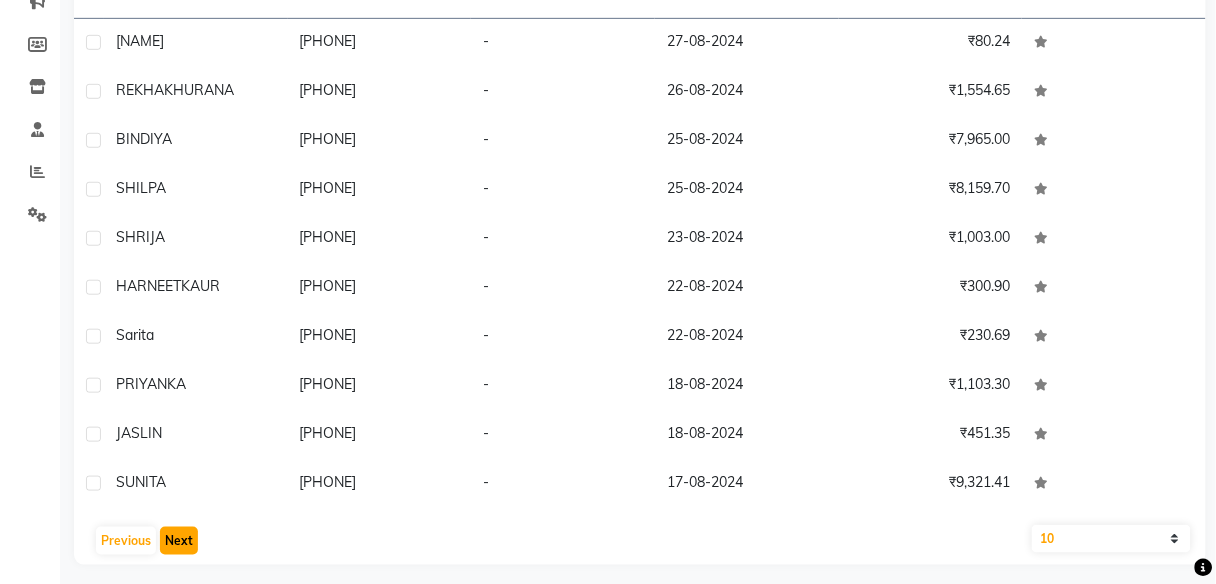 click on "Next" 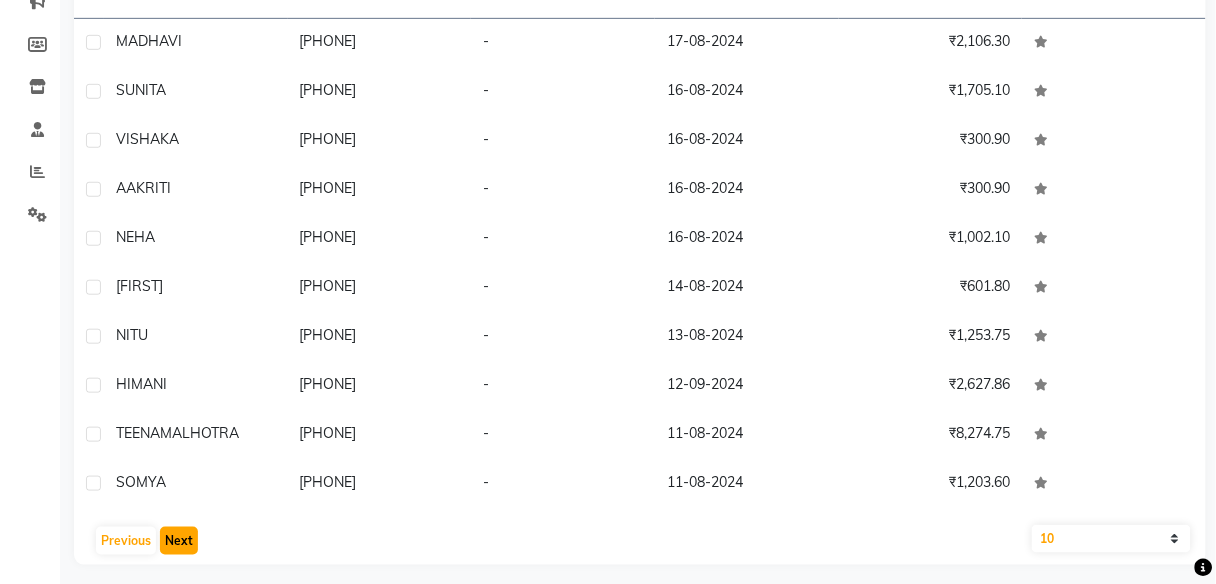 click on "Next" 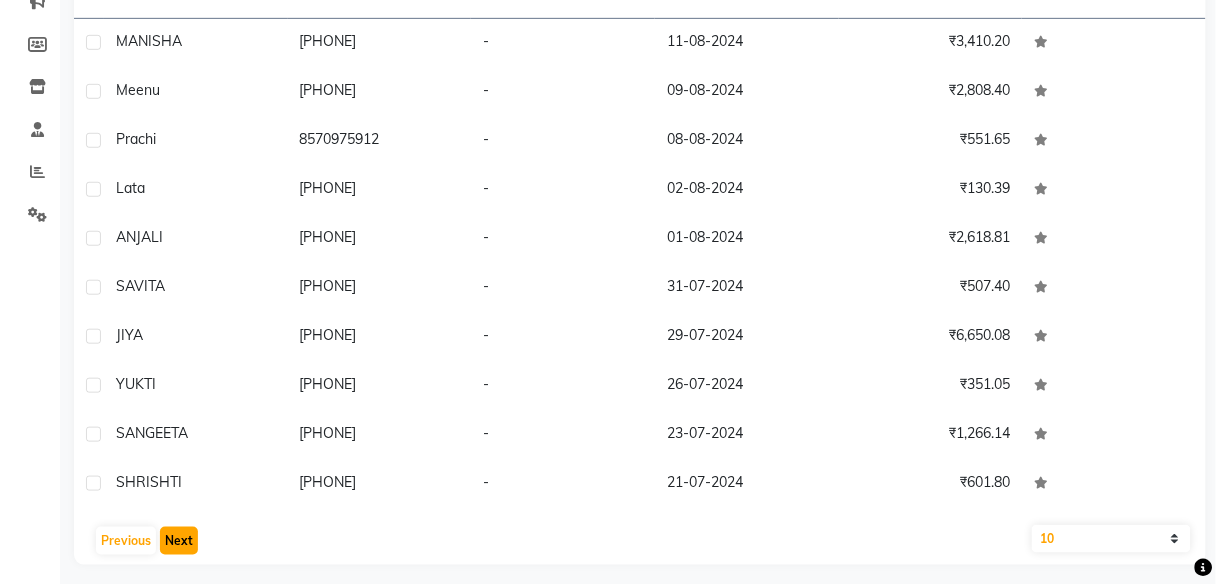 click on "Next" 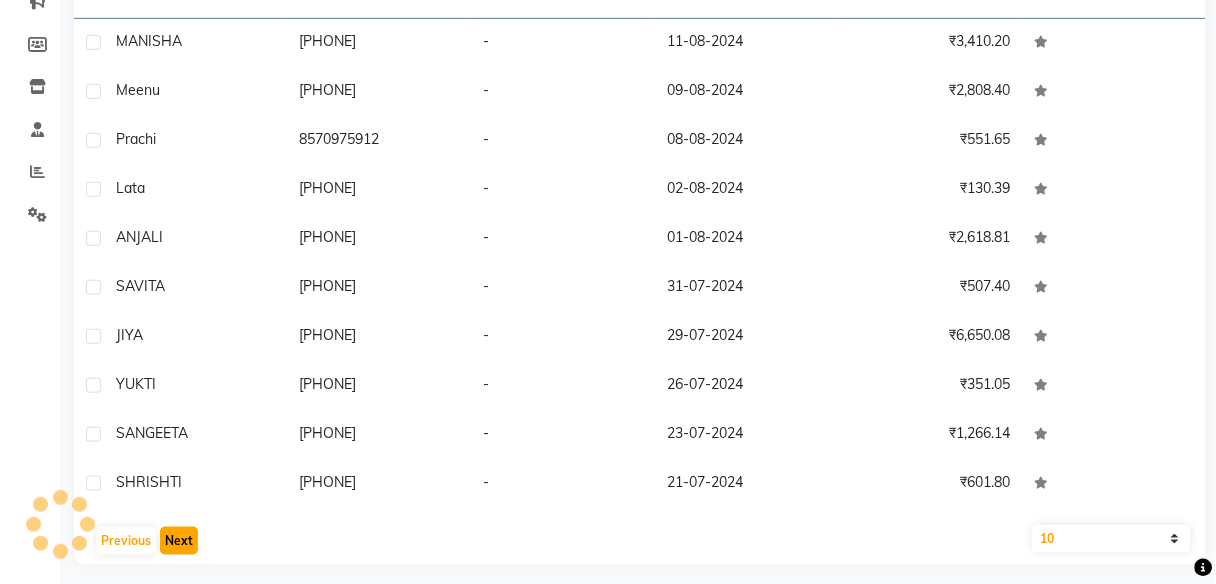 click on "Next" 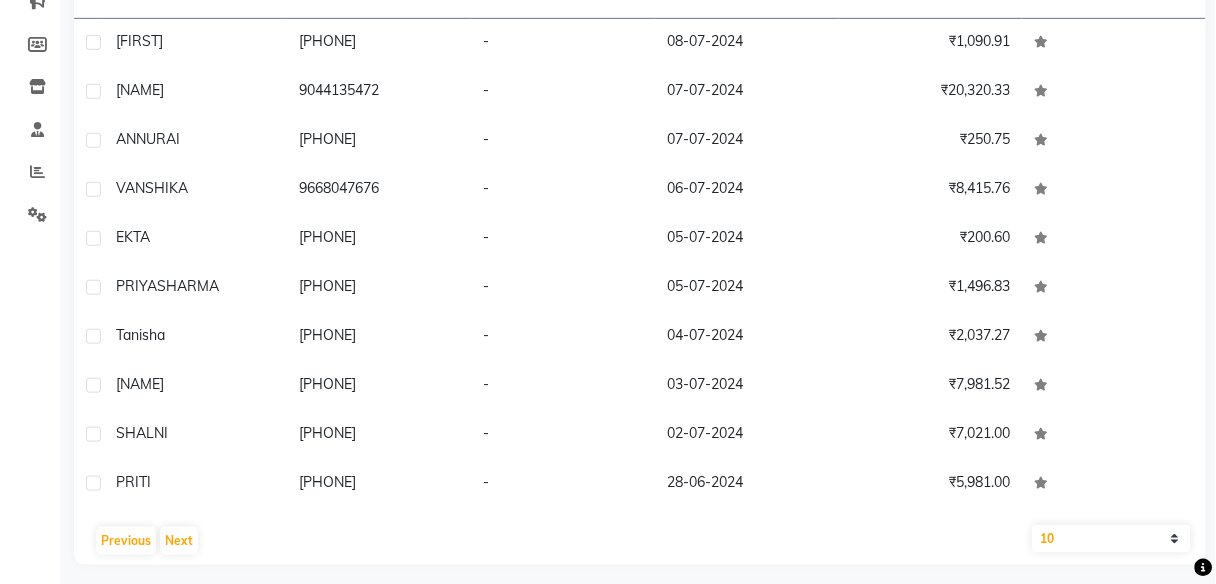 drag, startPoint x: 177, startPoint y: 541, endPoint x: 488, endPoint y: 540, distance: 311.00162 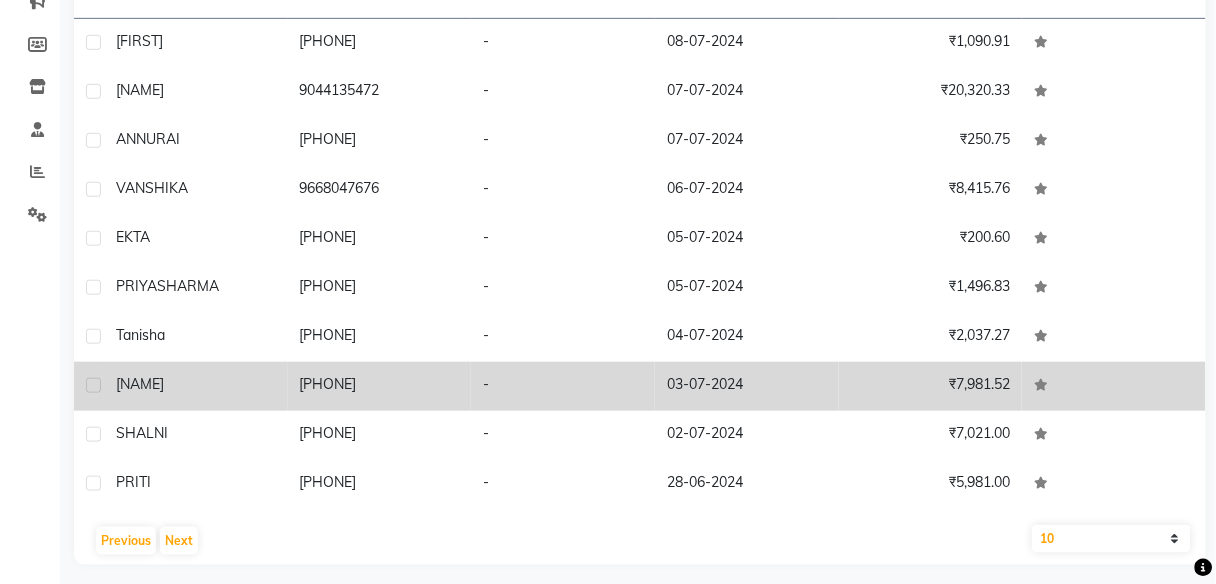 scroll, scrollTop: 282, scrollLeft: 0, axis: vertical 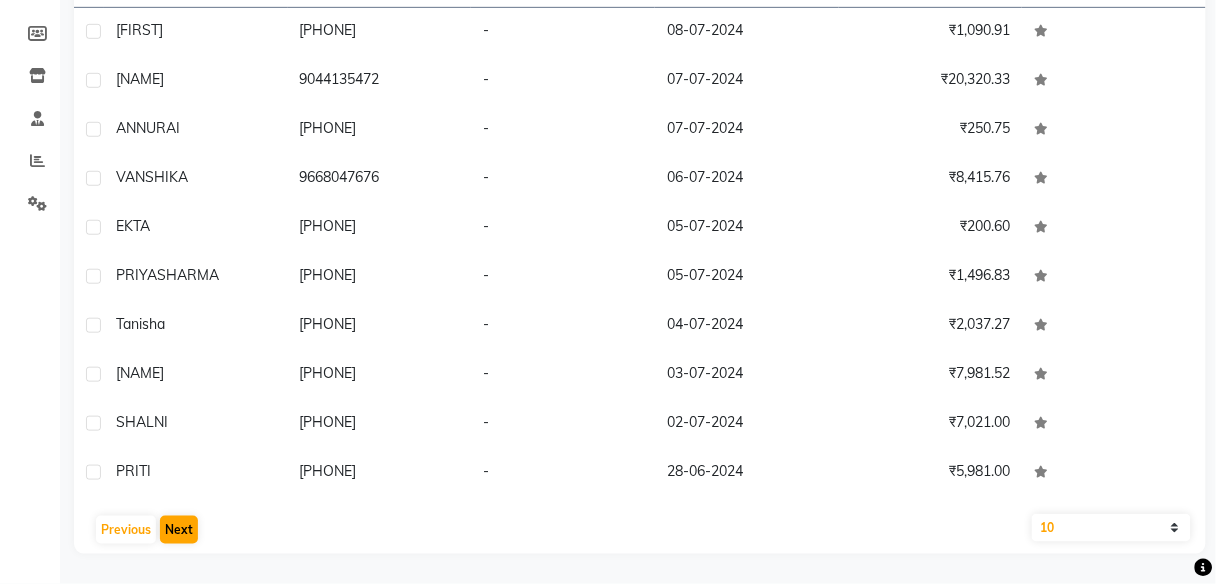 click on "Next" 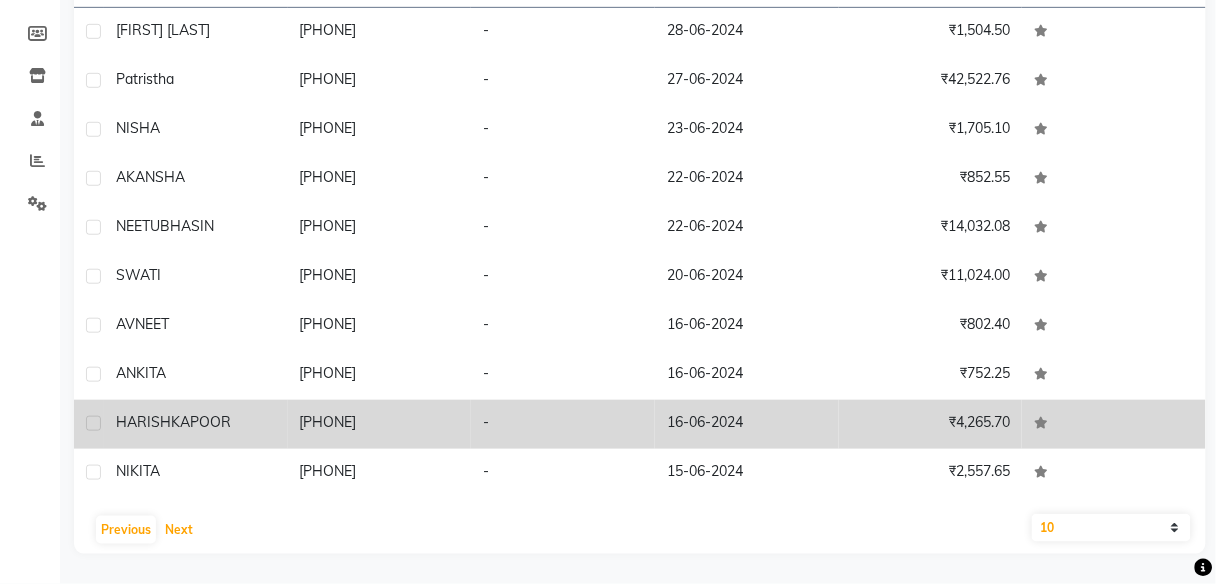 click on "Next" 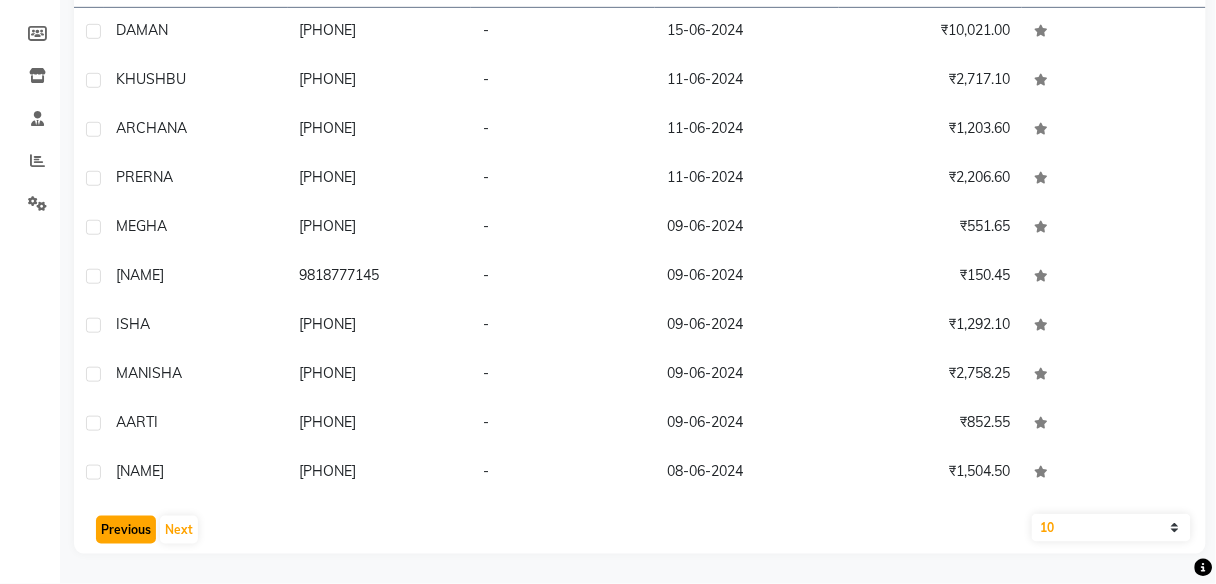 click on "Previous" 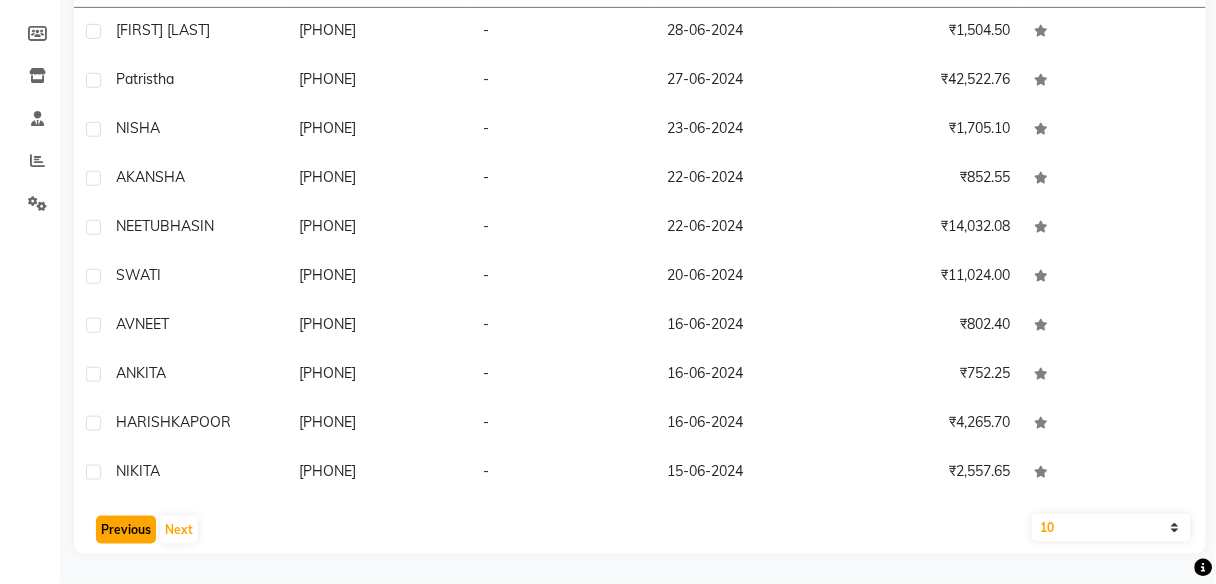 type 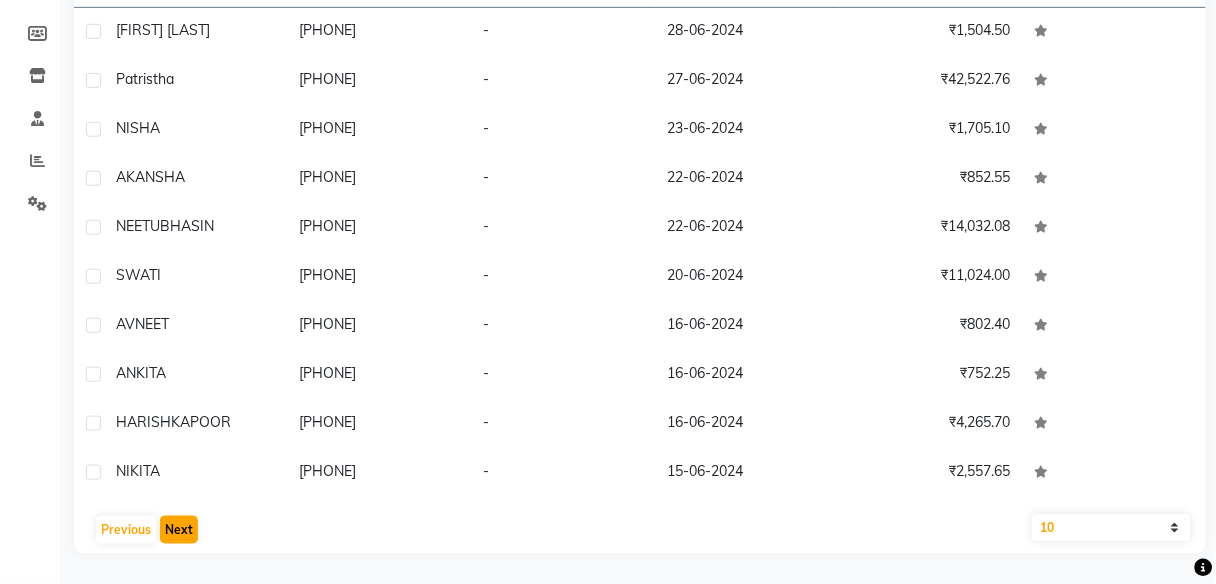 click on "Next" 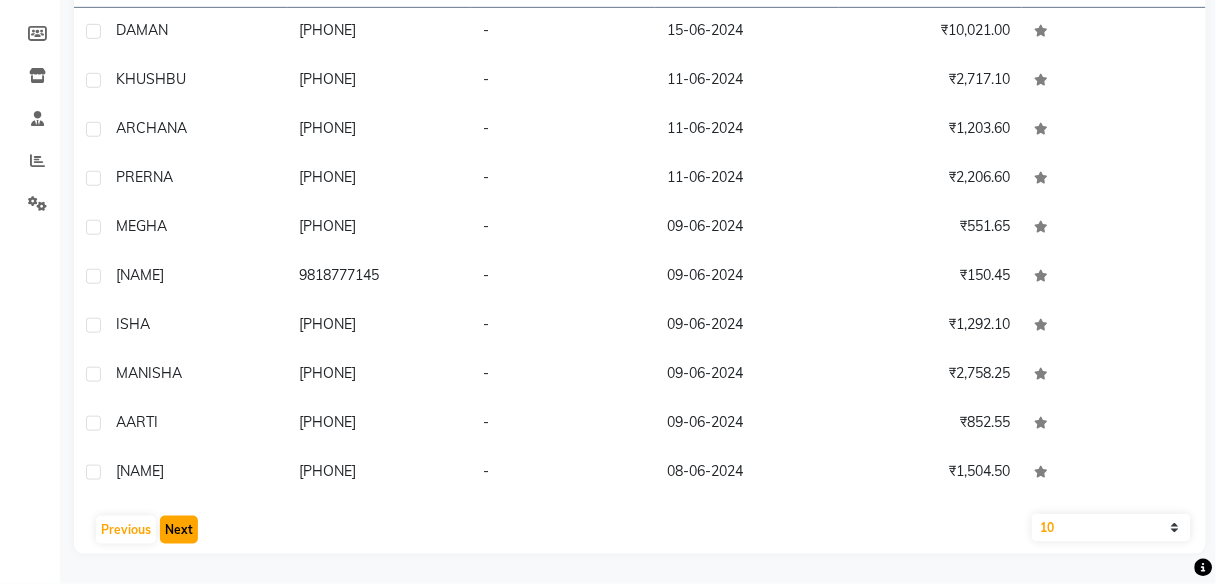click on "Next" 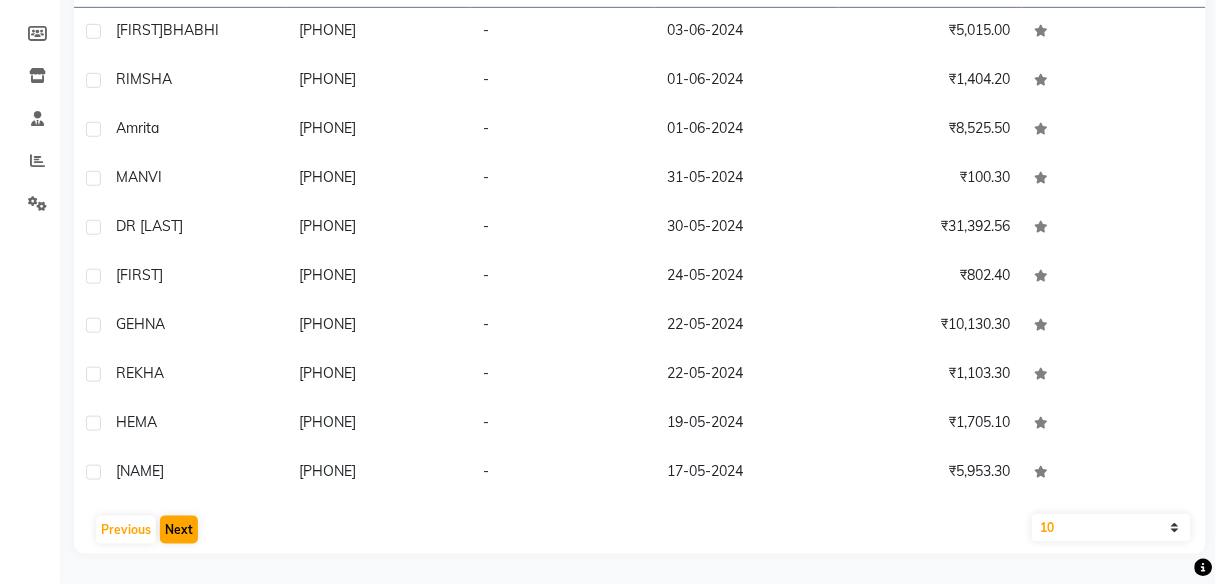 click 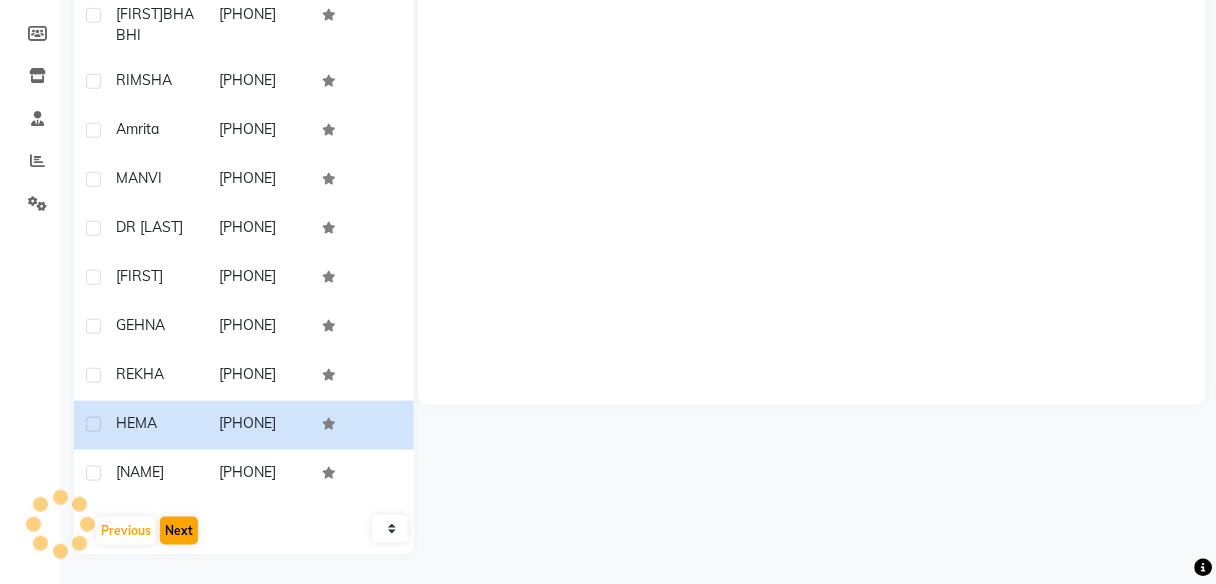 click on "Empty details" 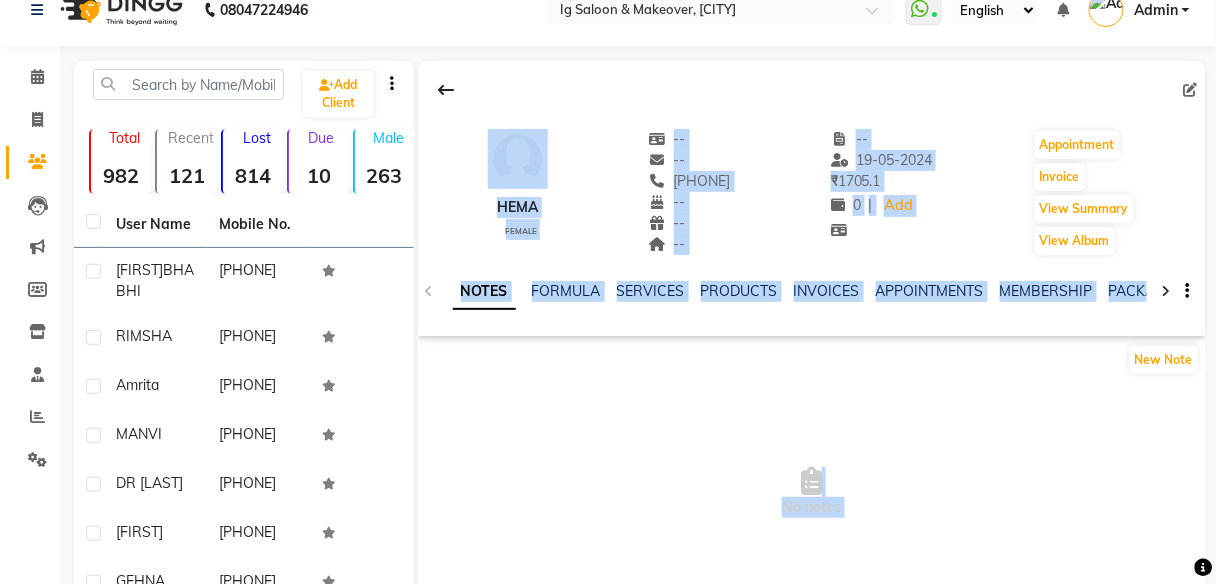 scroll, scrollTop: 0, scrollLeft: 0, axis: both 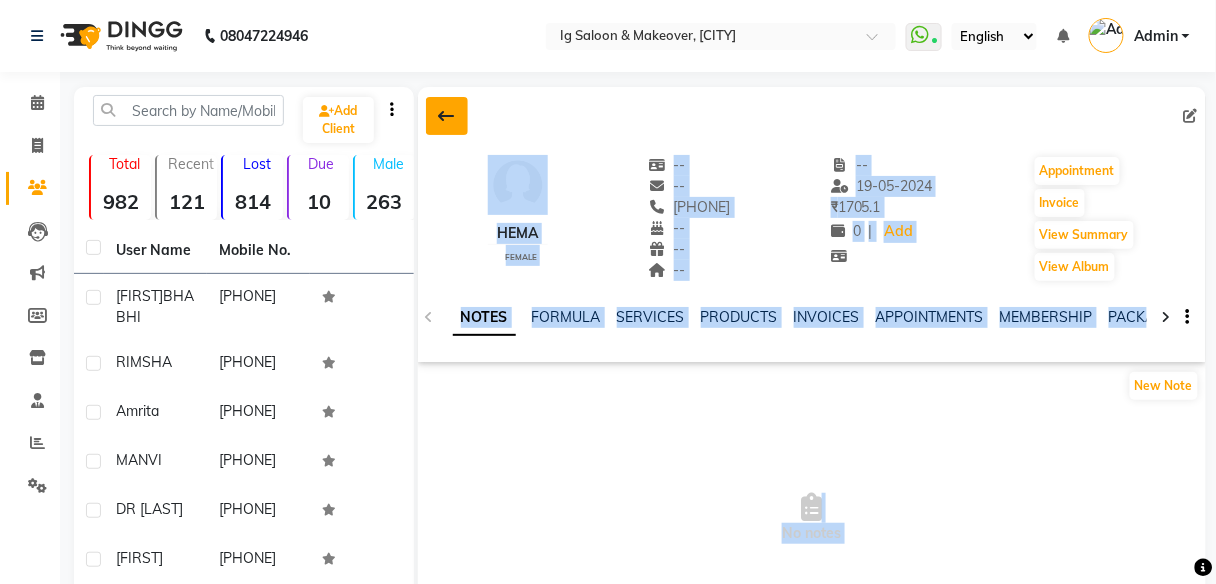 click 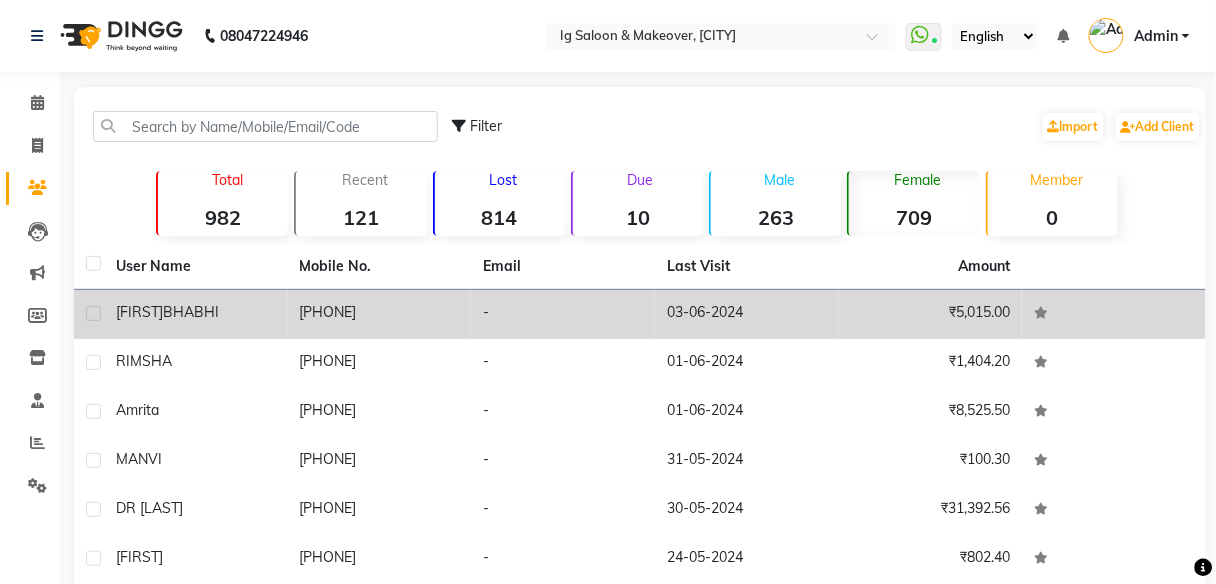 scroll, scrollTop: 282, scrollLeft: 0, axis: vertical 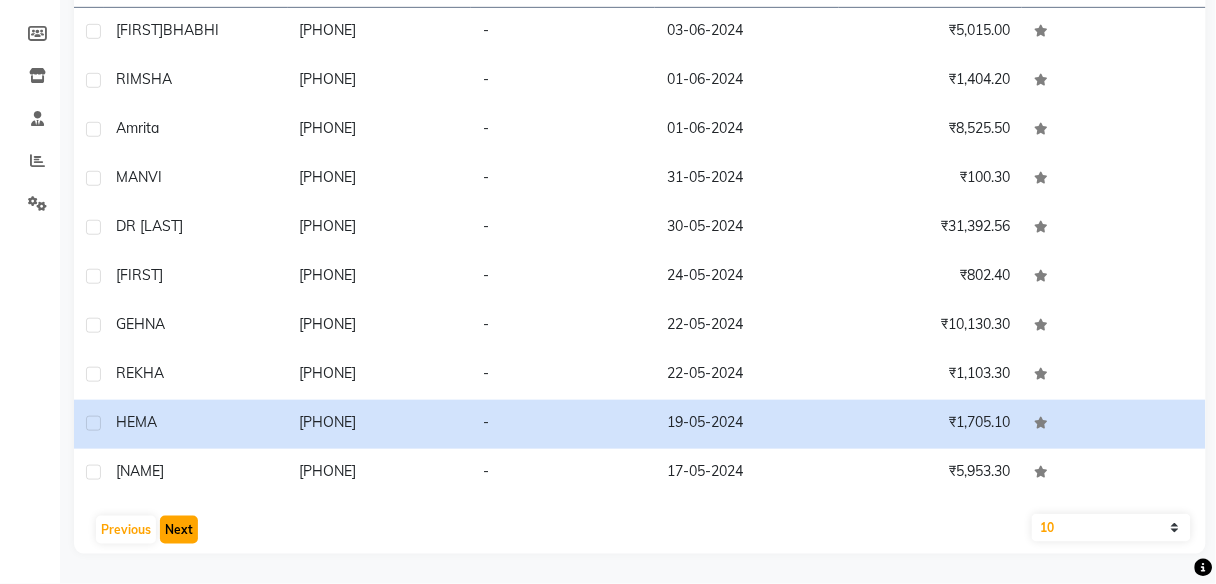 click on "Next" 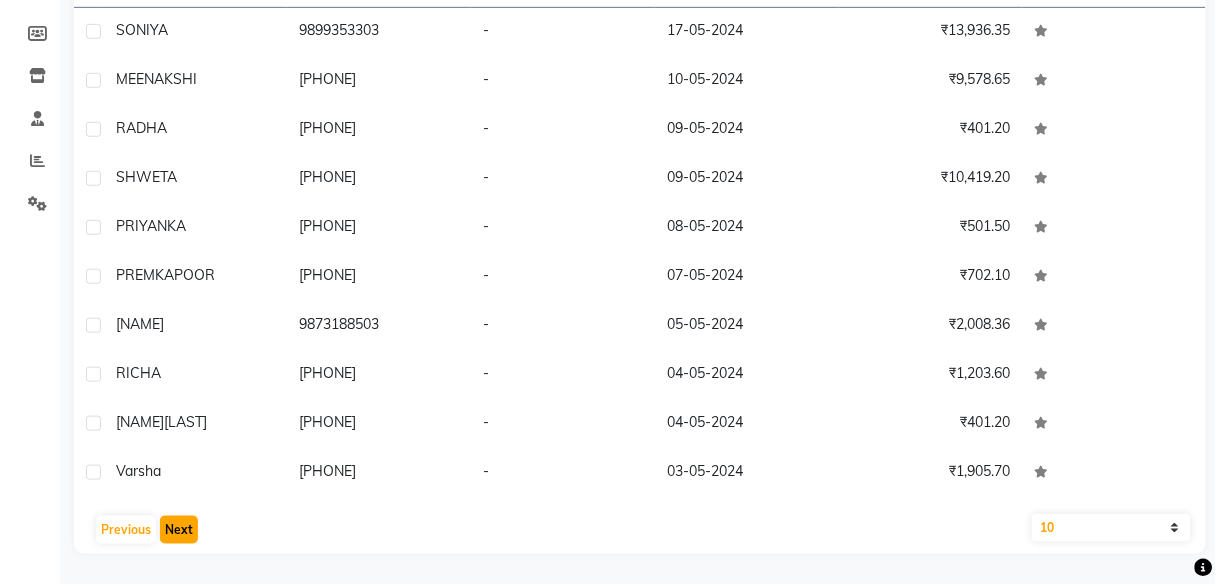 click on "Next" 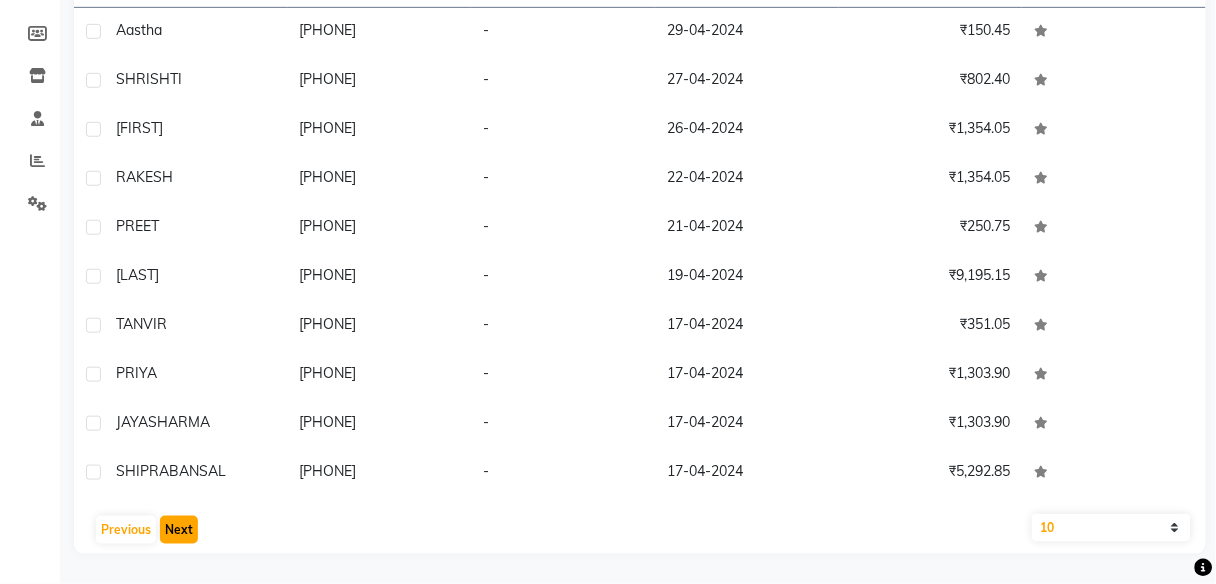 click on "Next" 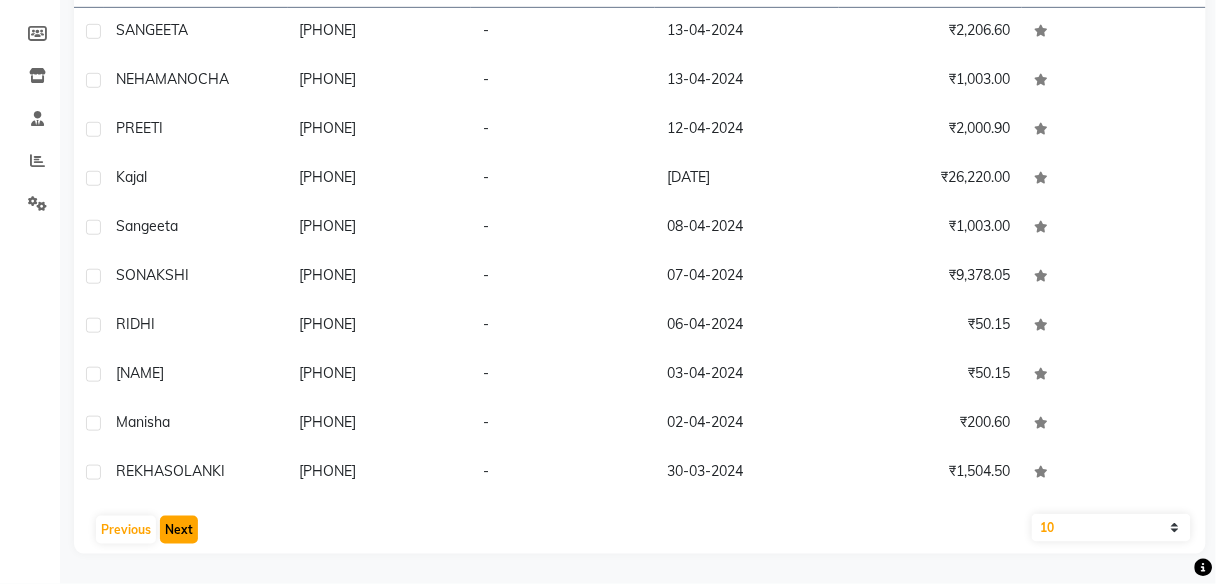 click on "Next" 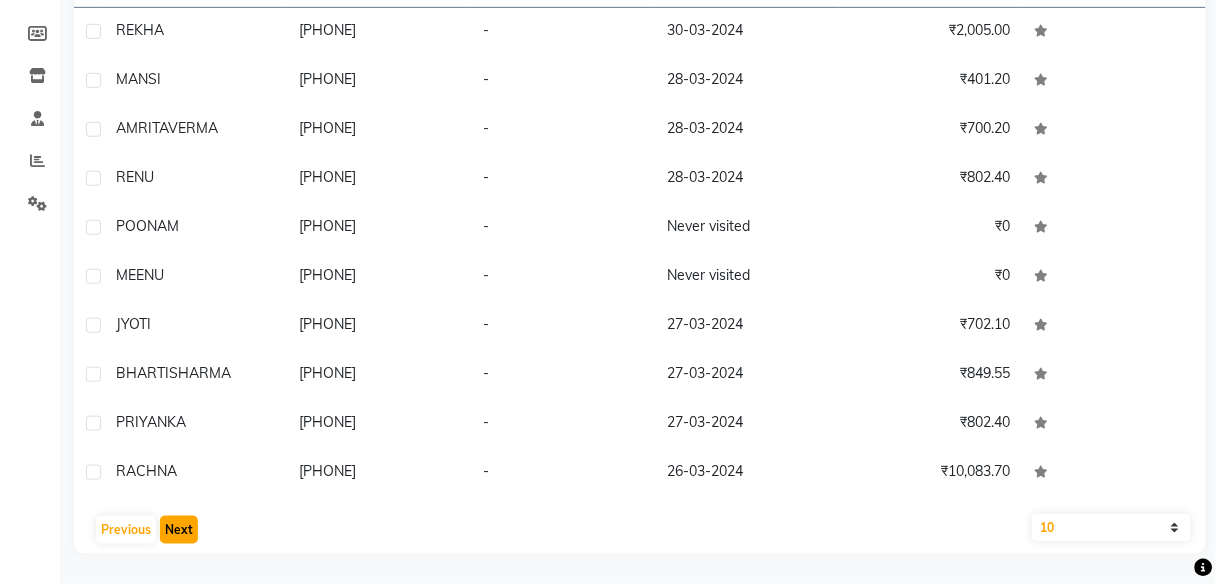 click on "Next" 